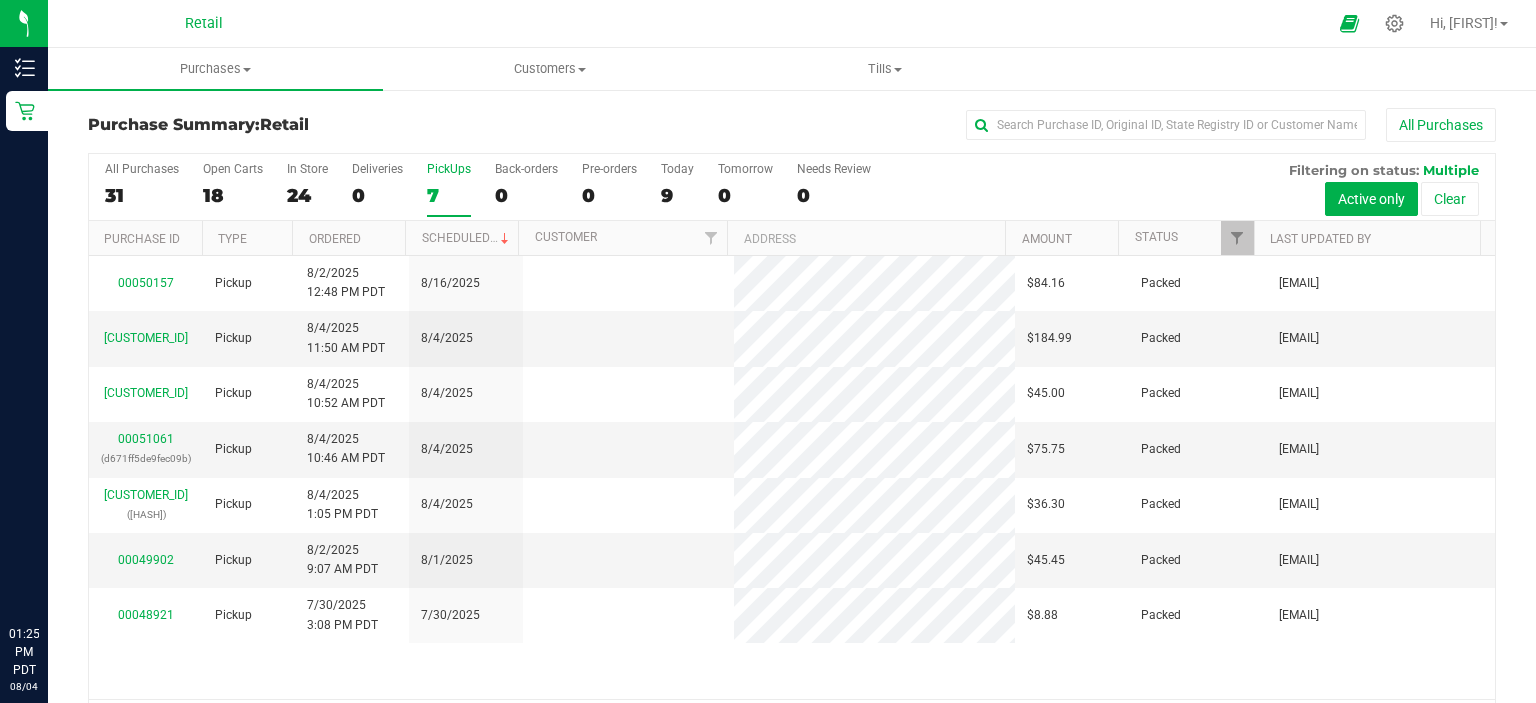 scroll, scrollTop: 0, scrollLeft: 0, axis: both 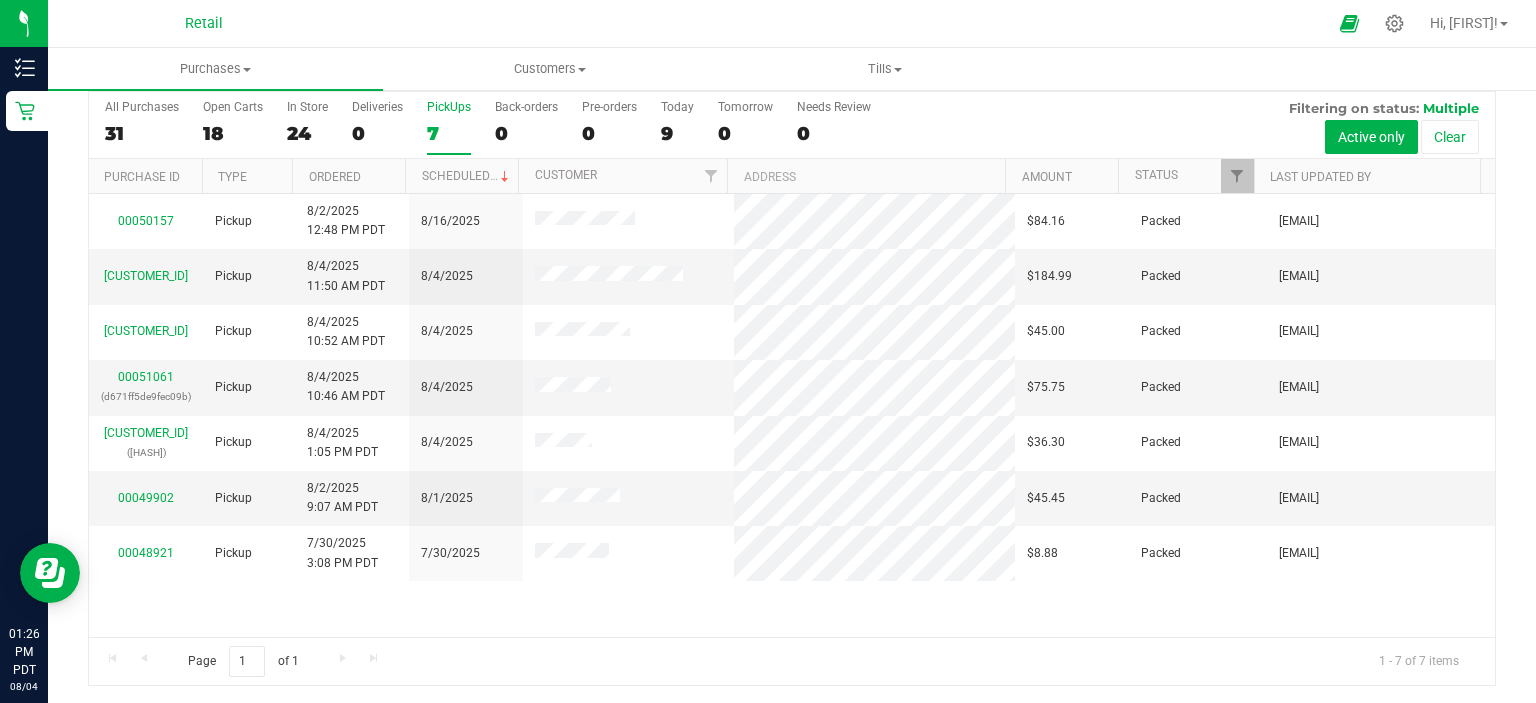 click on "PickUps
7" at bounding box center [449, 127] 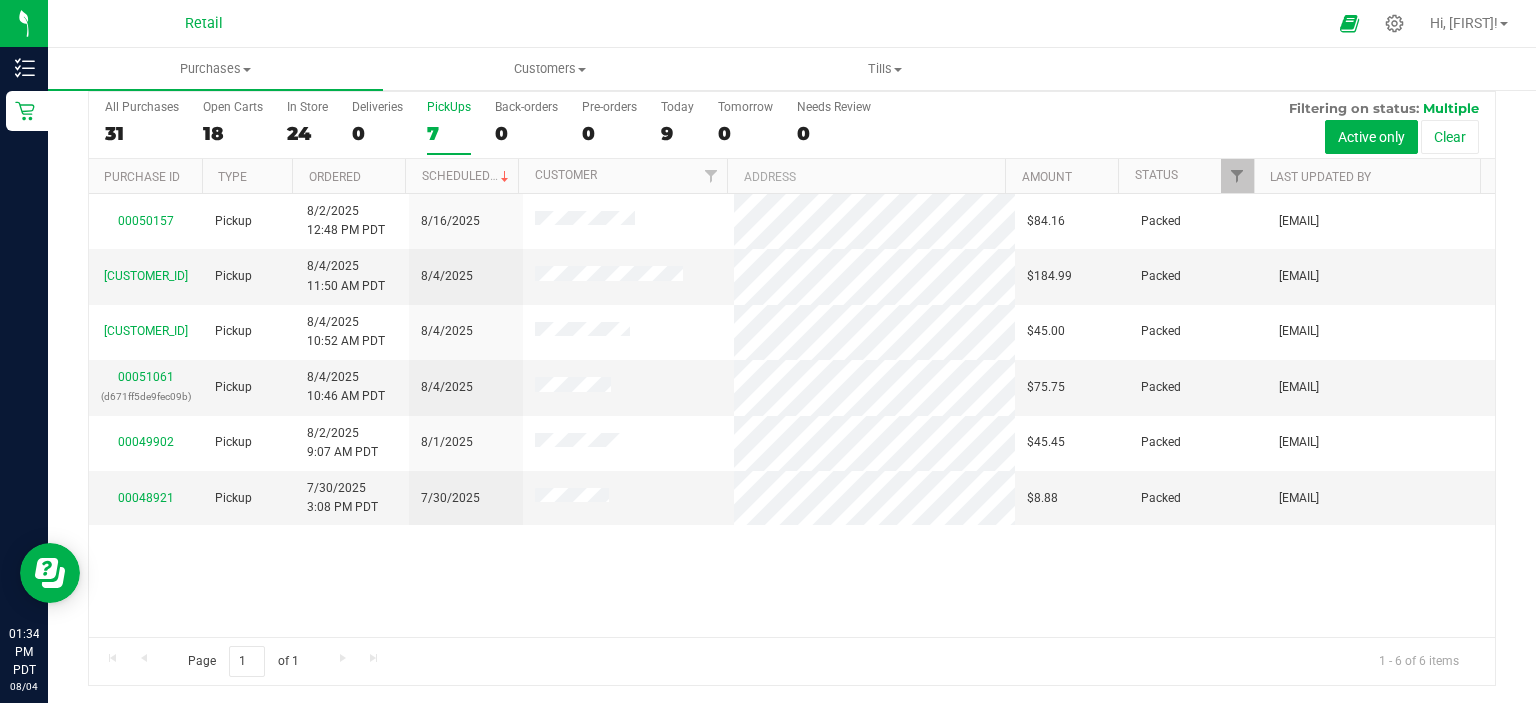 click on "7" at bounding box center (449, 133) 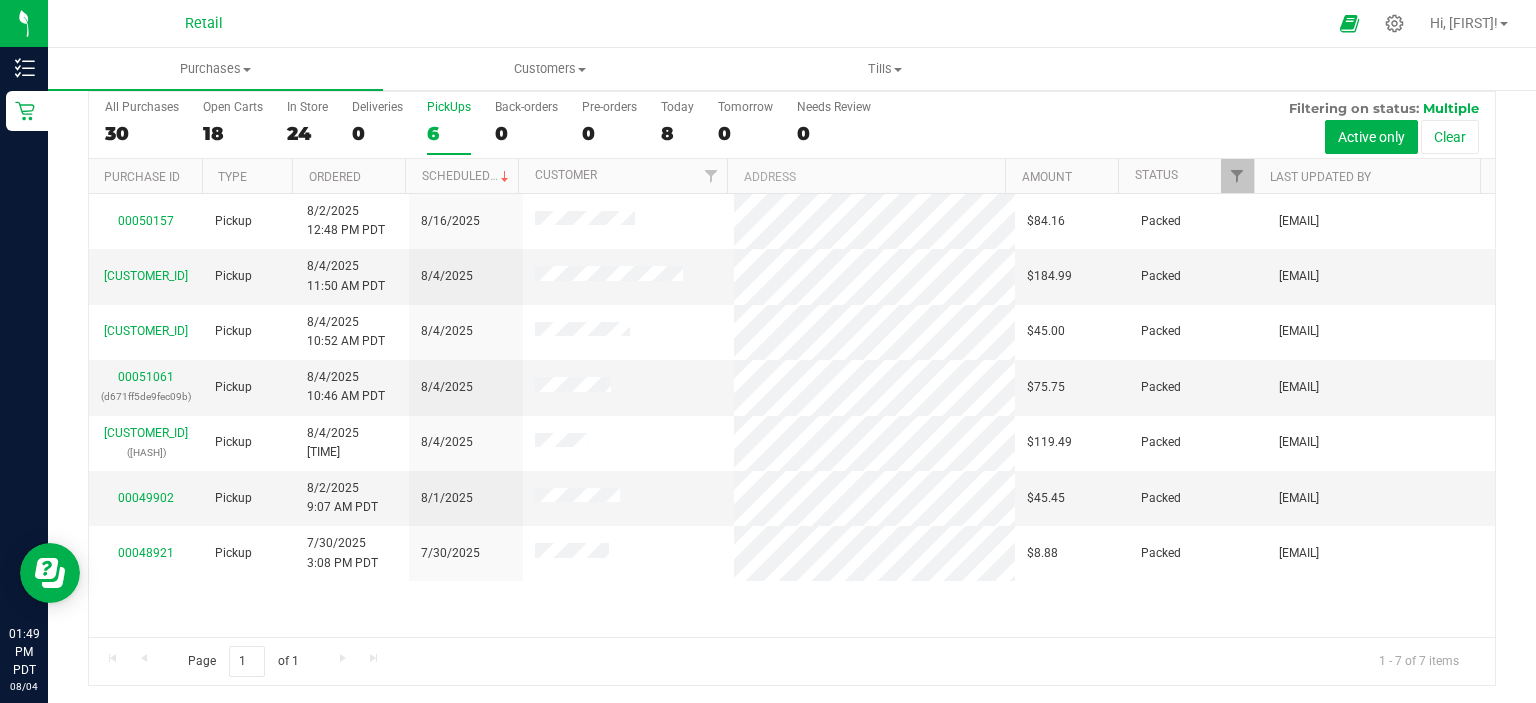 click on "6" at bounding box center [449, 133] 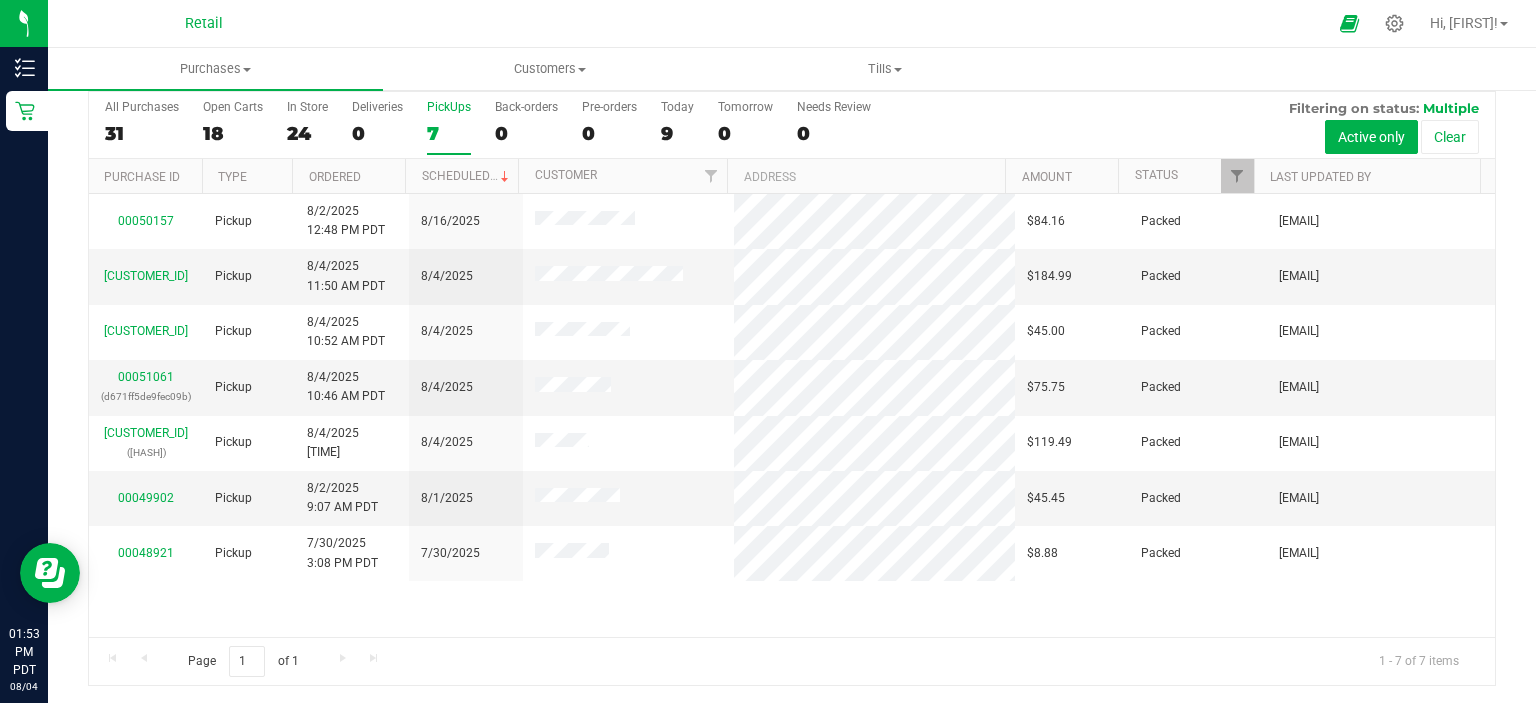 click on "7" at bounding box center (449, 133) 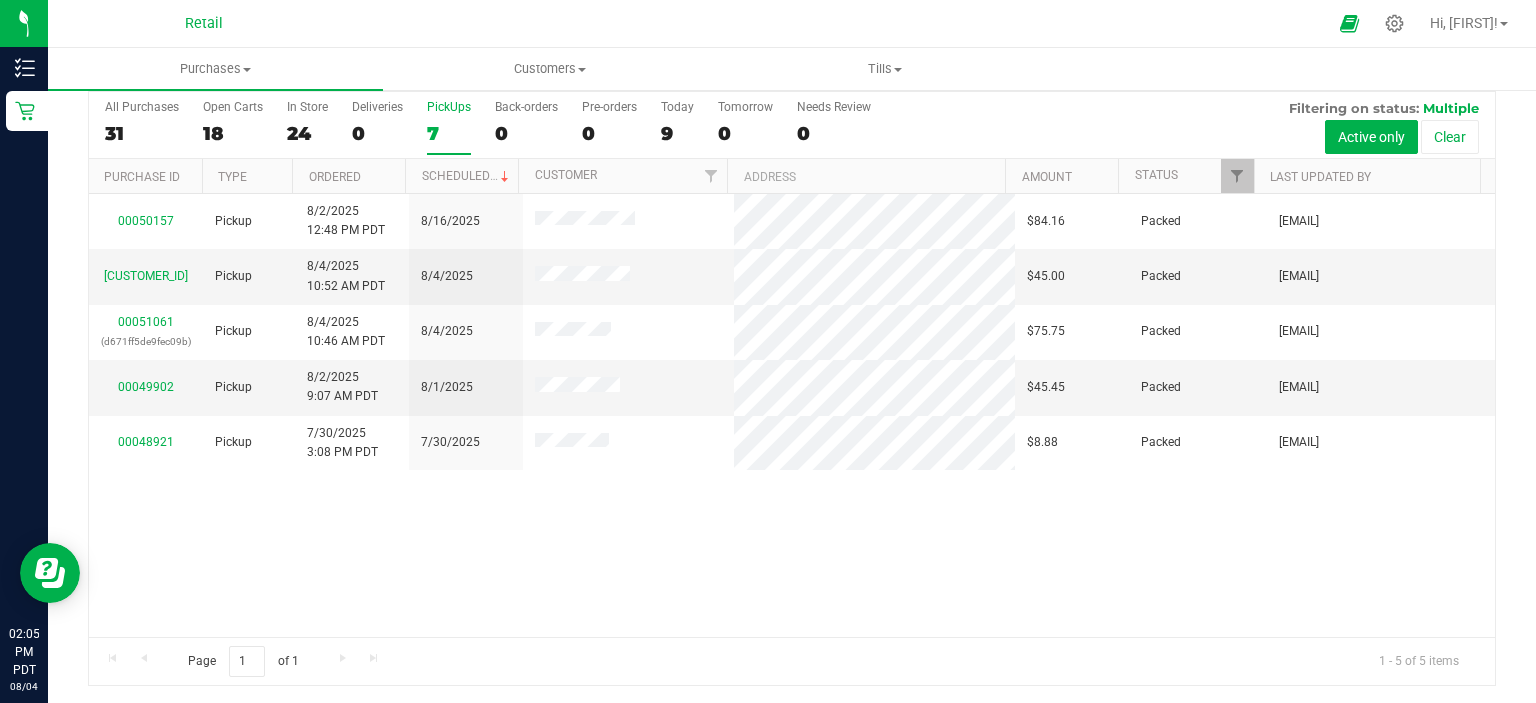 click on "7" at bounding box center [449, 133] 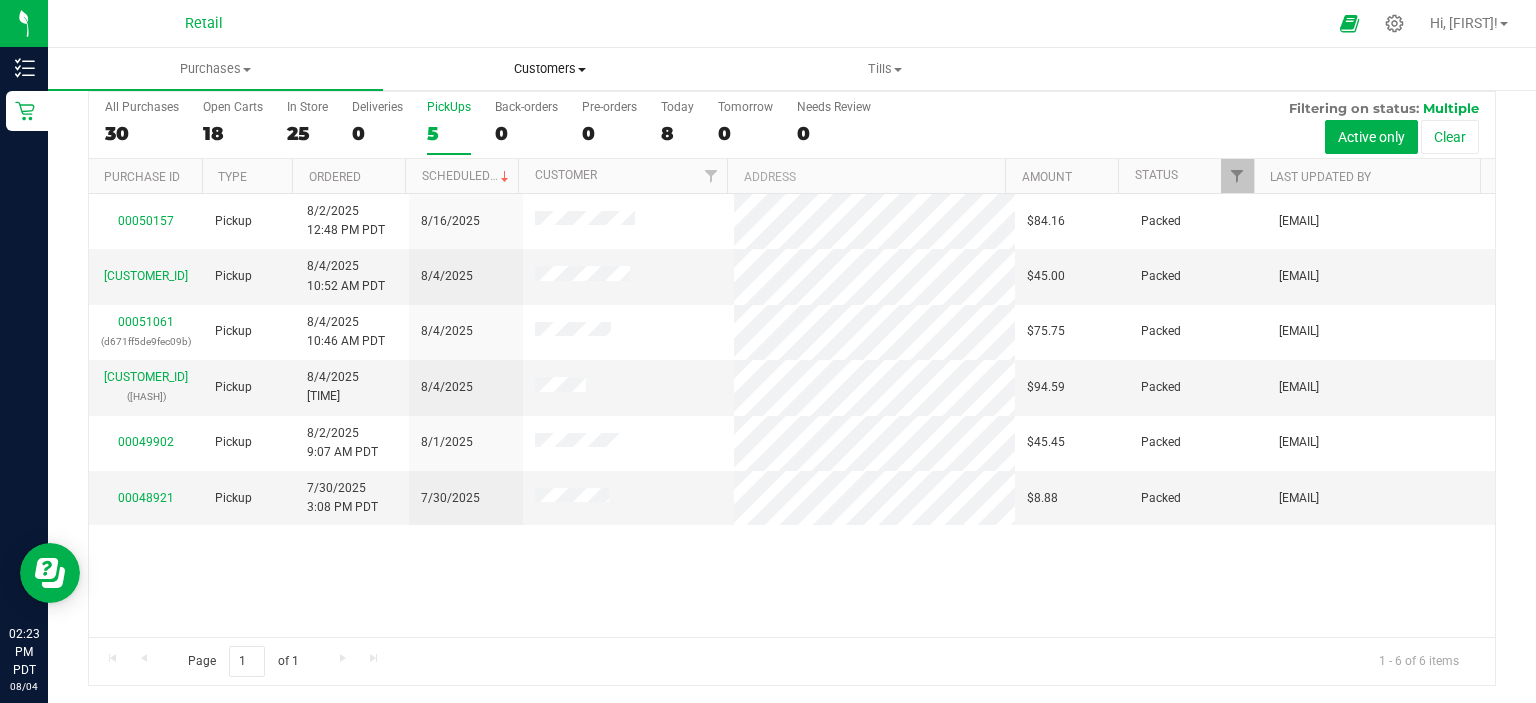 click on "Customers" at bounding box center [550, 69] 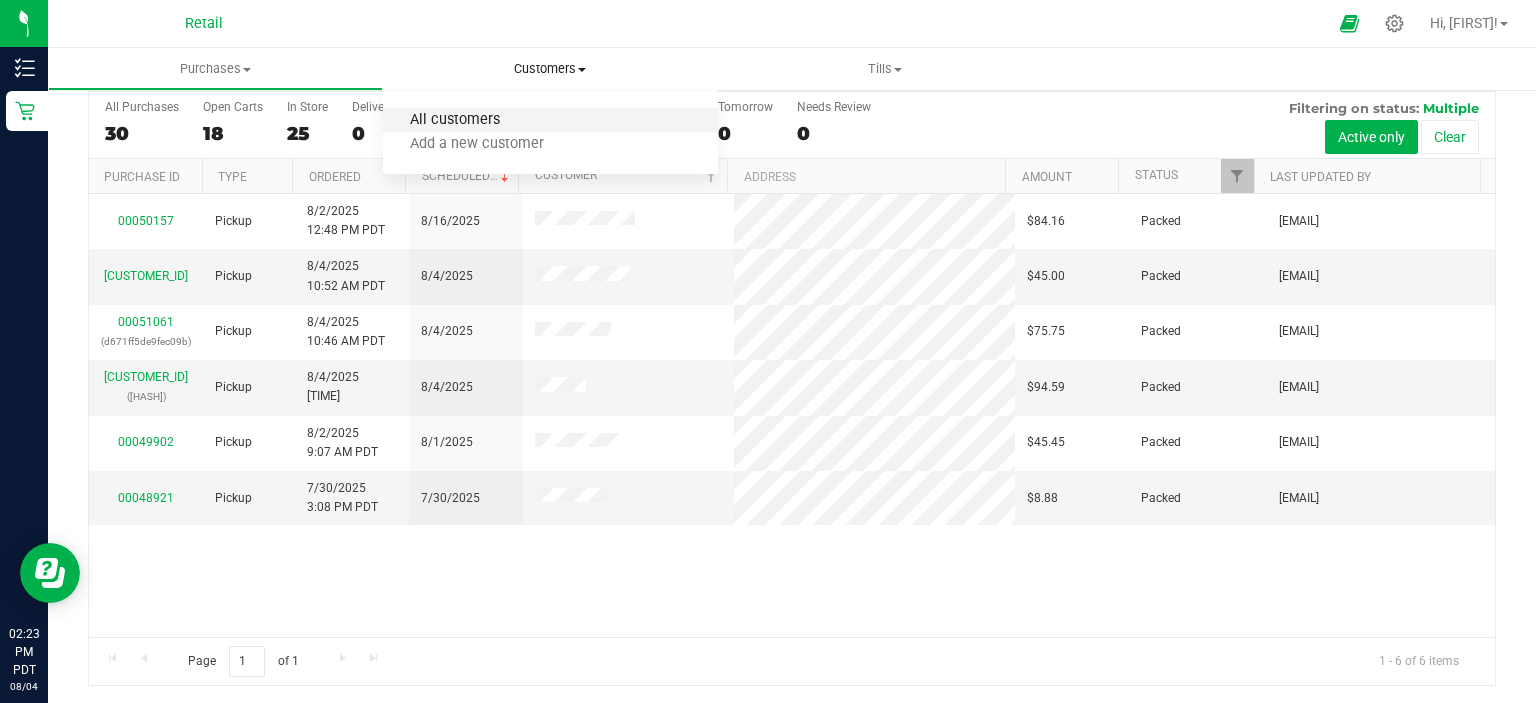 click on "All customers" at bounding box center [455, 120] 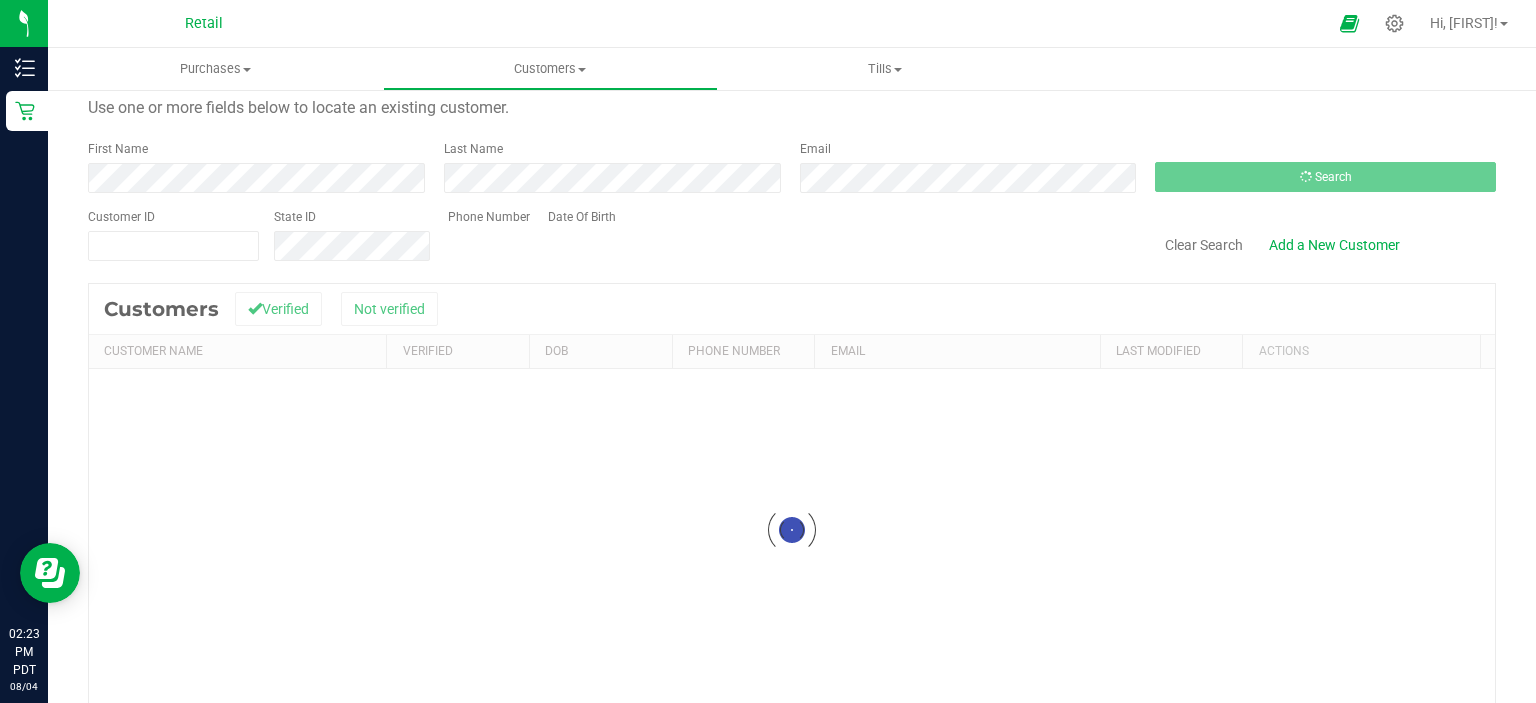 scroll, scrollTop: 0, scrollLeft: 0, axis: both 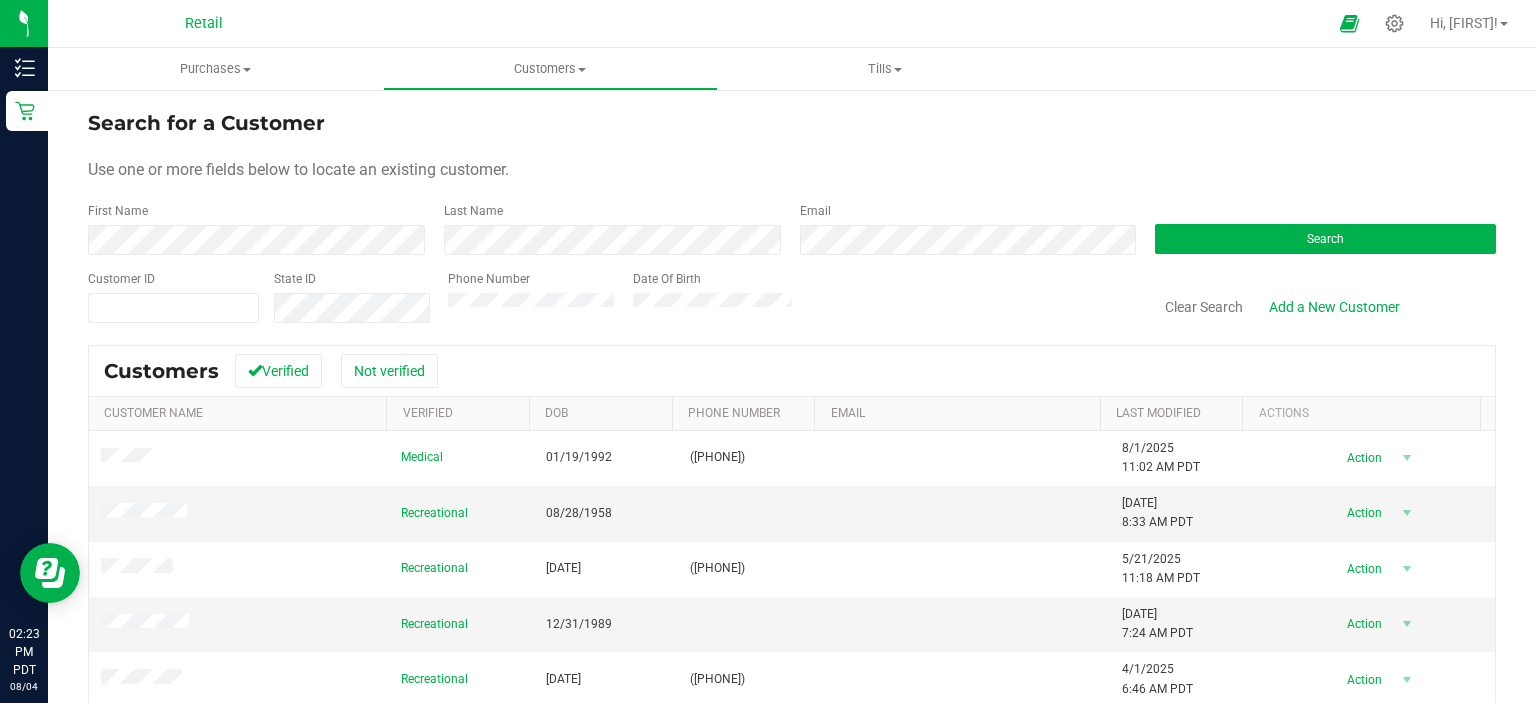 click on "Search for a Customer
Use one or more fields below to locate an existing customer.
First Name
Last Name
Email
Search
Customer ID
State ID
Phone Number
Date Of Birth
Clear Search" at bounding box center (792, 216) 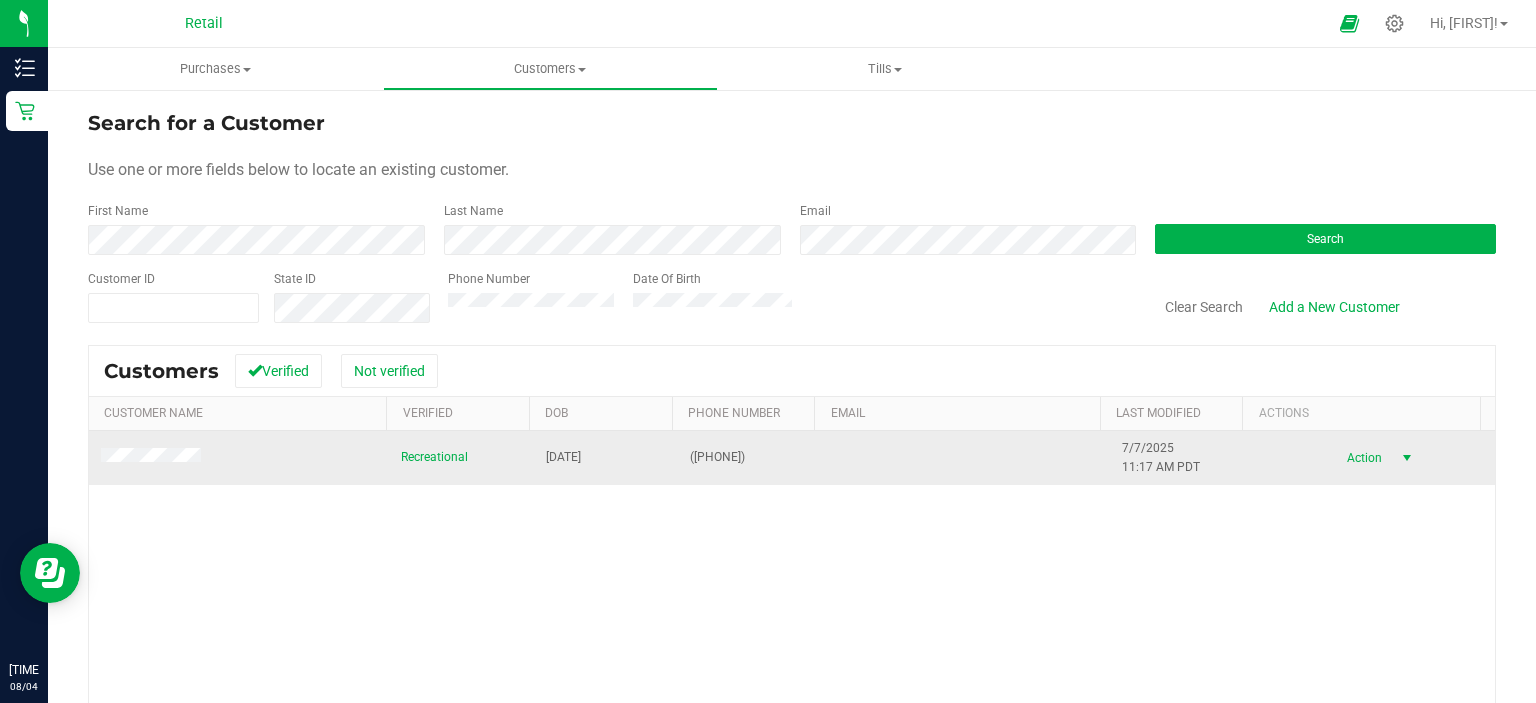 click on "Action" at bounding box center [1362, 458] 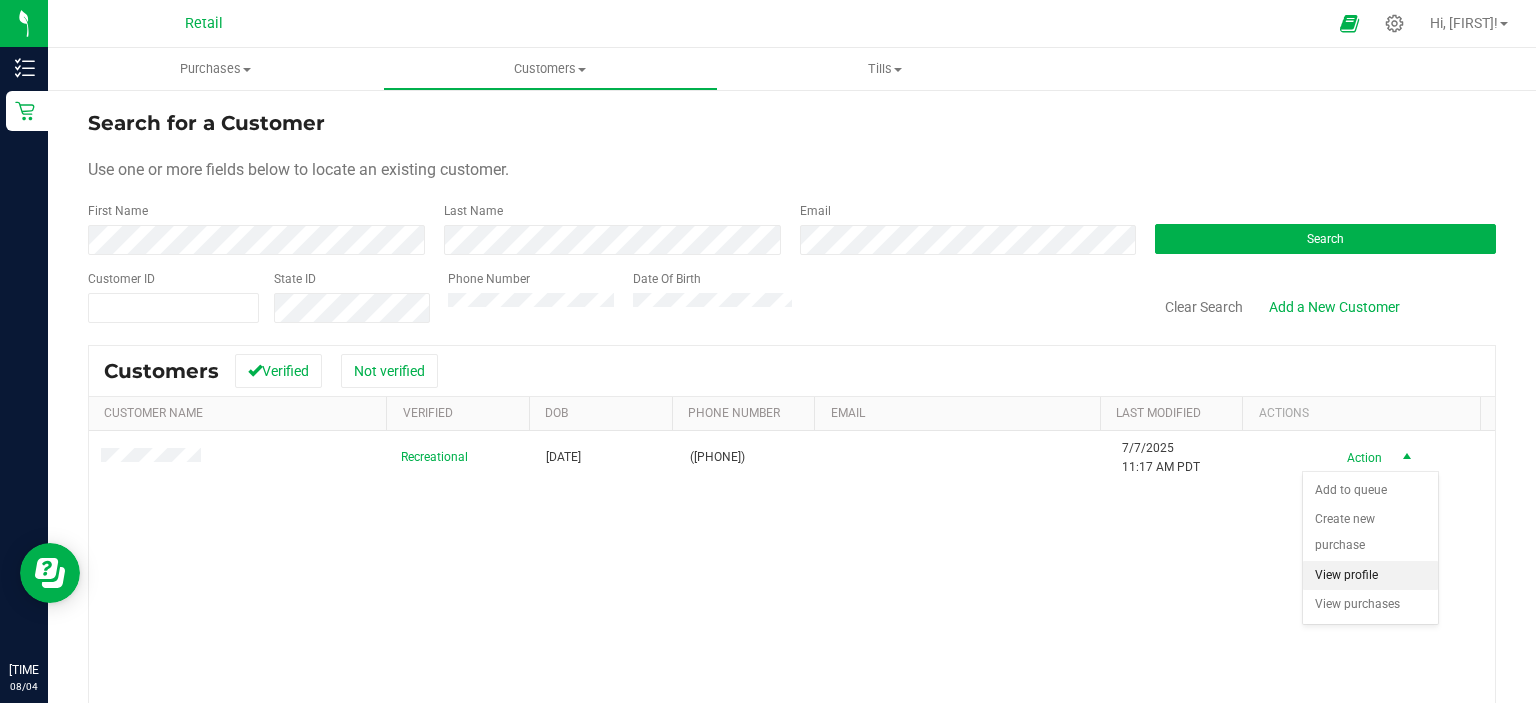 click on "View profile" at bounding box center (1370, 576) 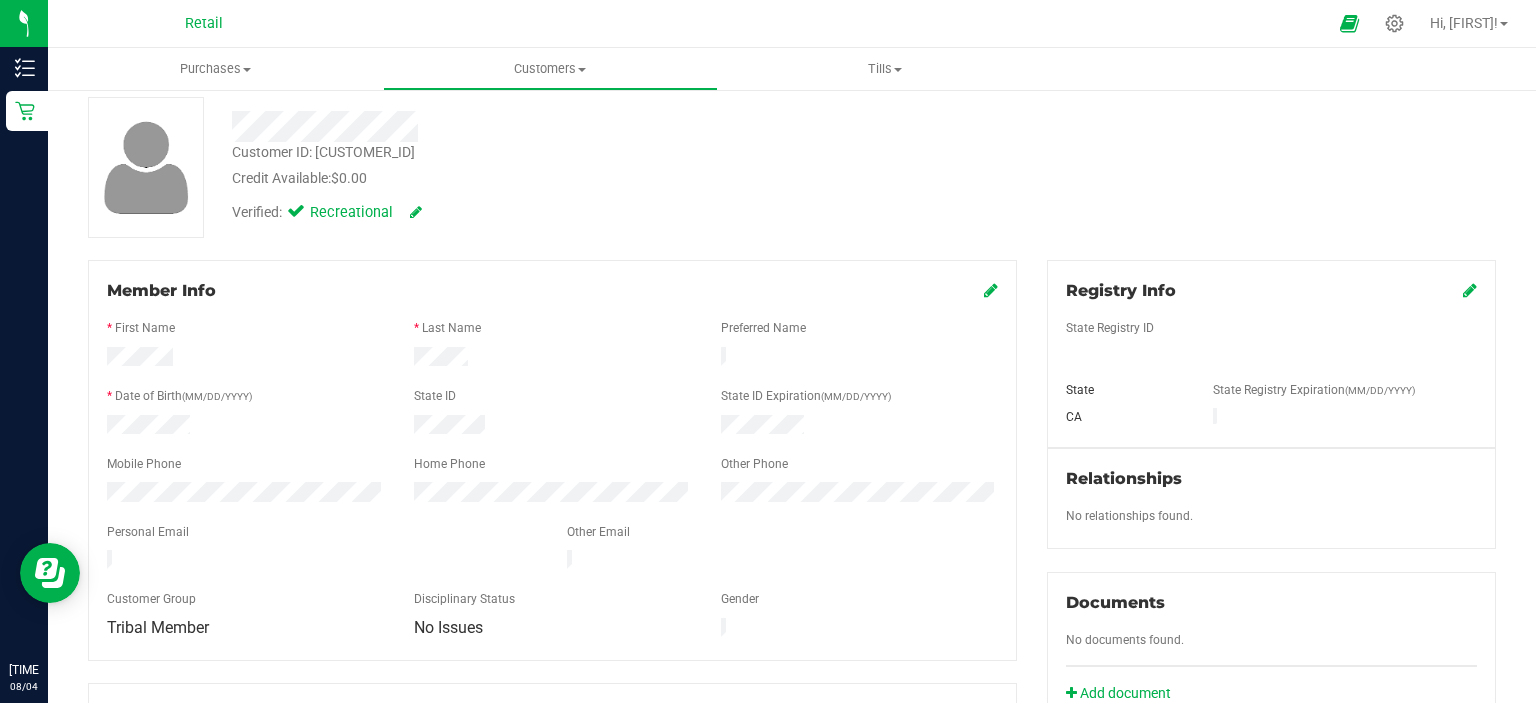 scroll, scrollTop: 0, scrollLeft: 0, axis: both 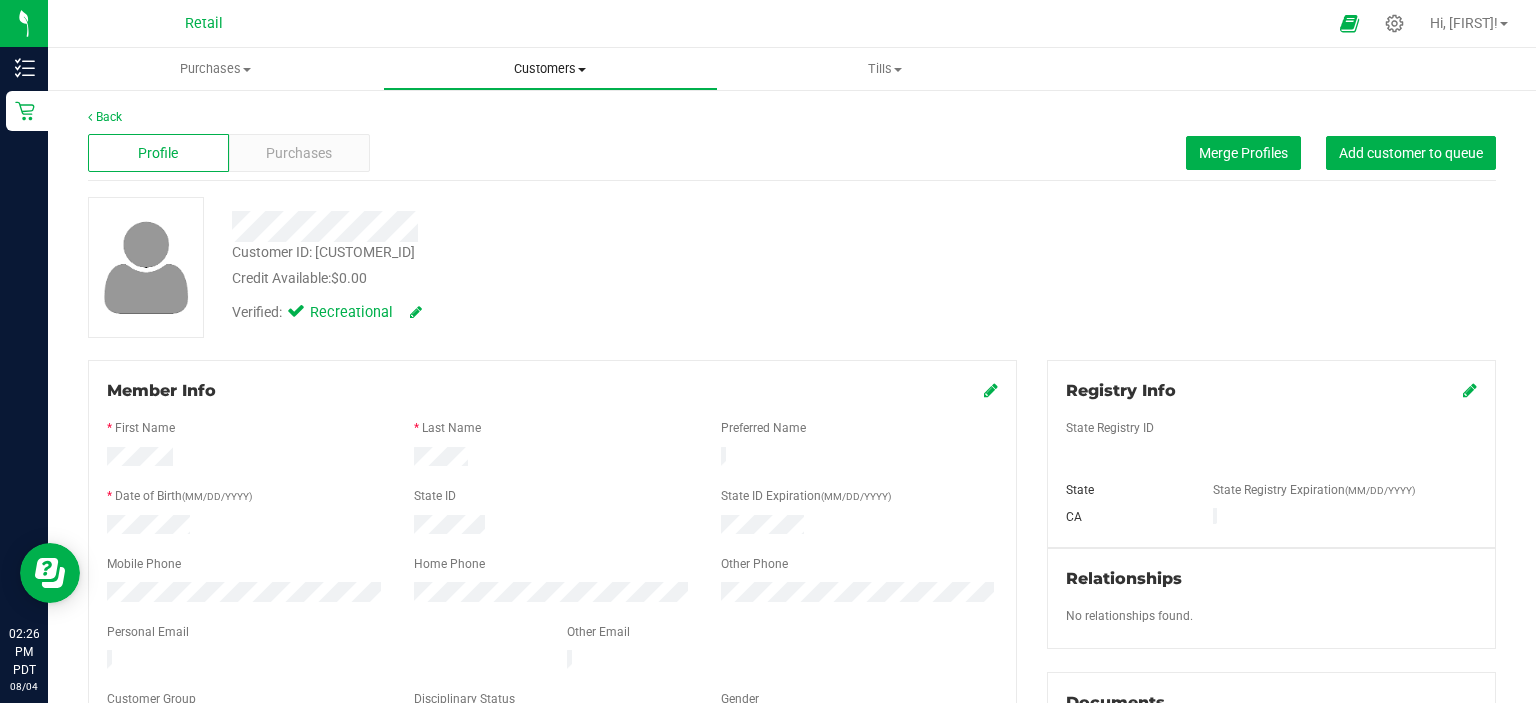 click on "Customers" at bounding box center (550, 69) 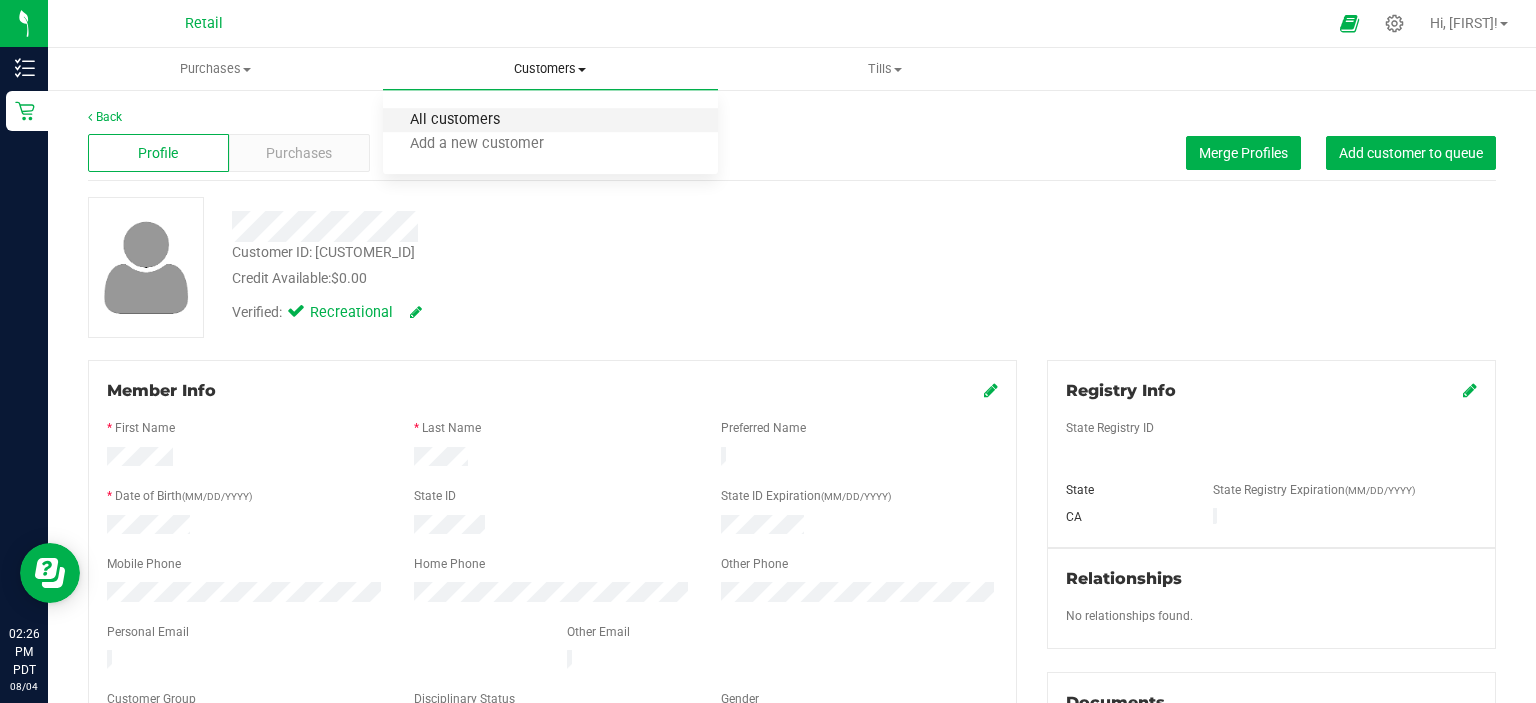 drag, startPoint x: 536, startPoint y: 107, endPoint x: 518, endPoint y: 114, distance: 19.313208 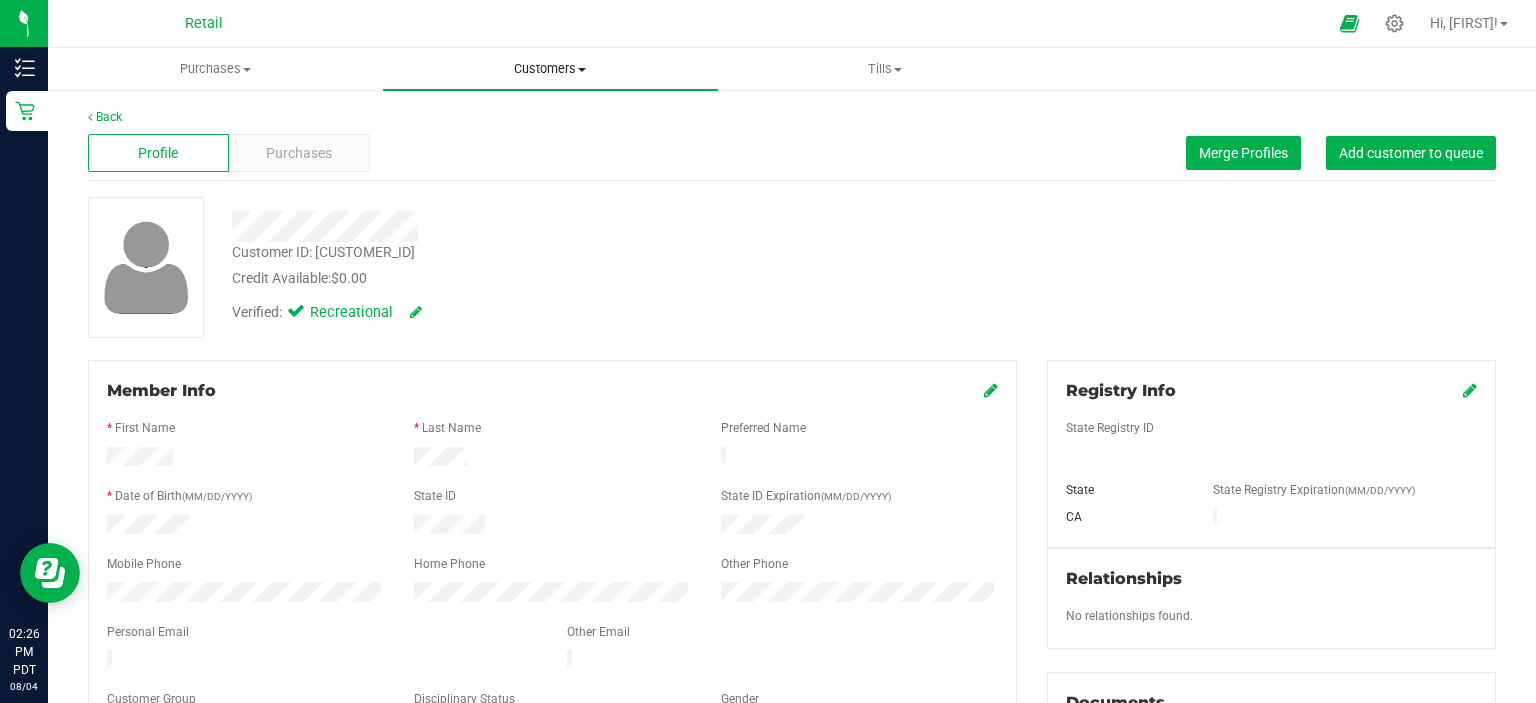 click on "All customers" at bounding box center [455, 120] 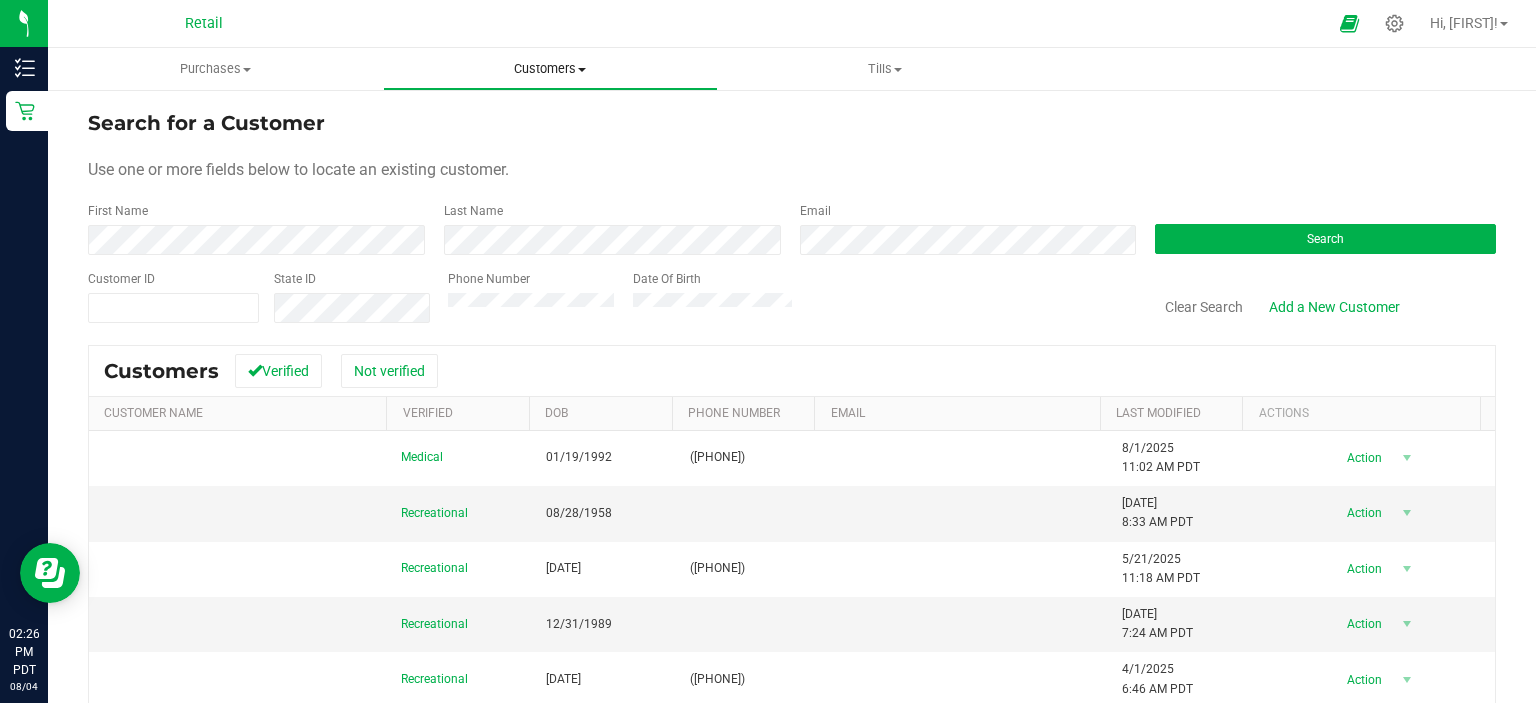 click on "Customers" at bounding box center (550, 69) 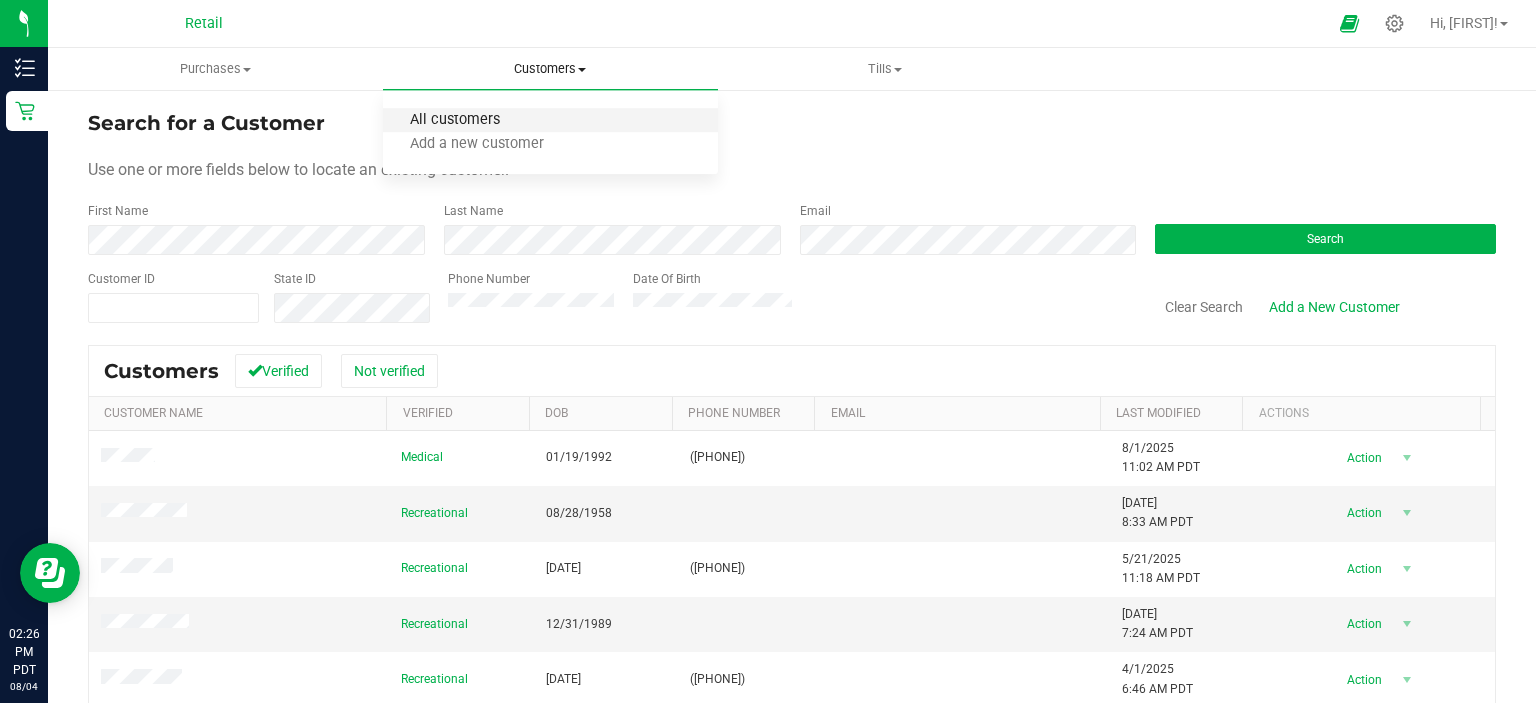 click on "All customers" at bounding box center [455, 120] 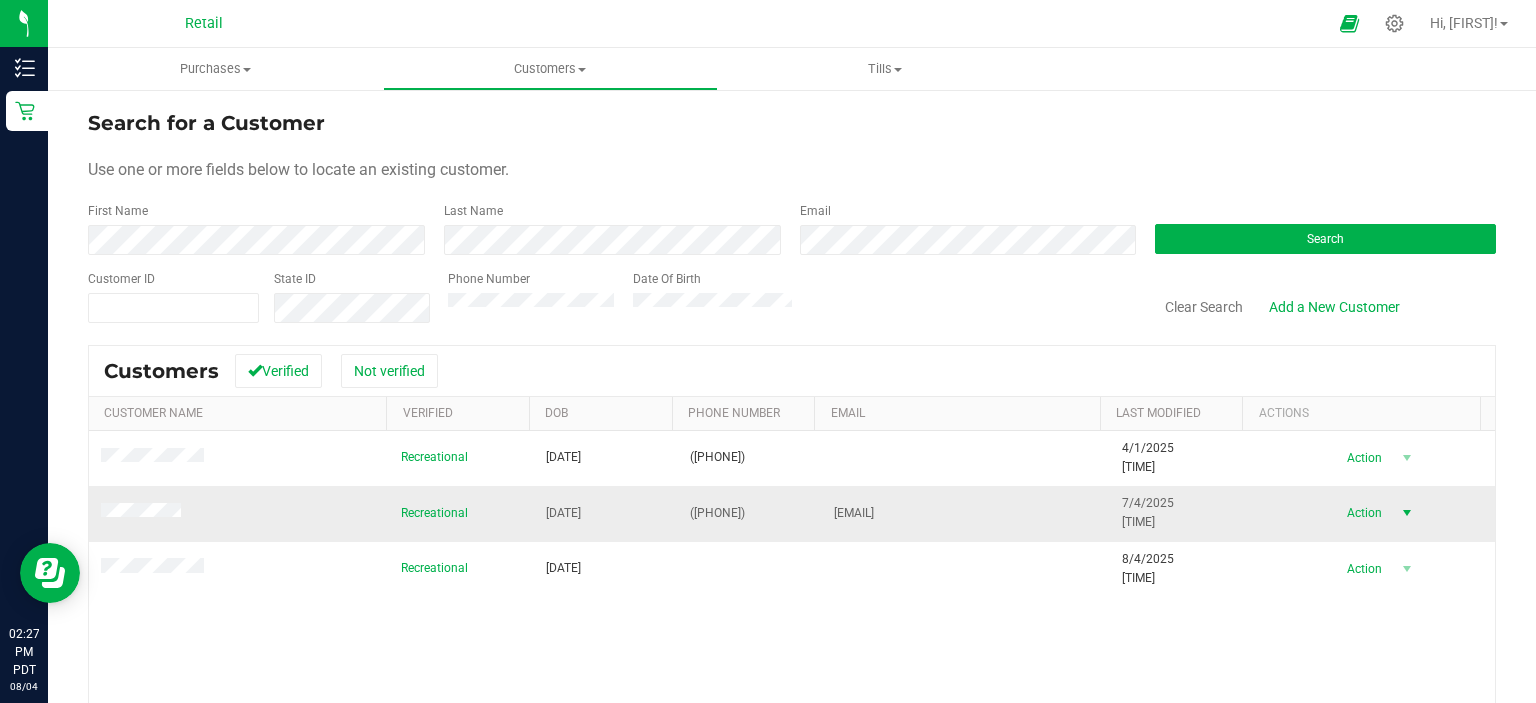 click on "Action" at bounding box center (1362, 513) 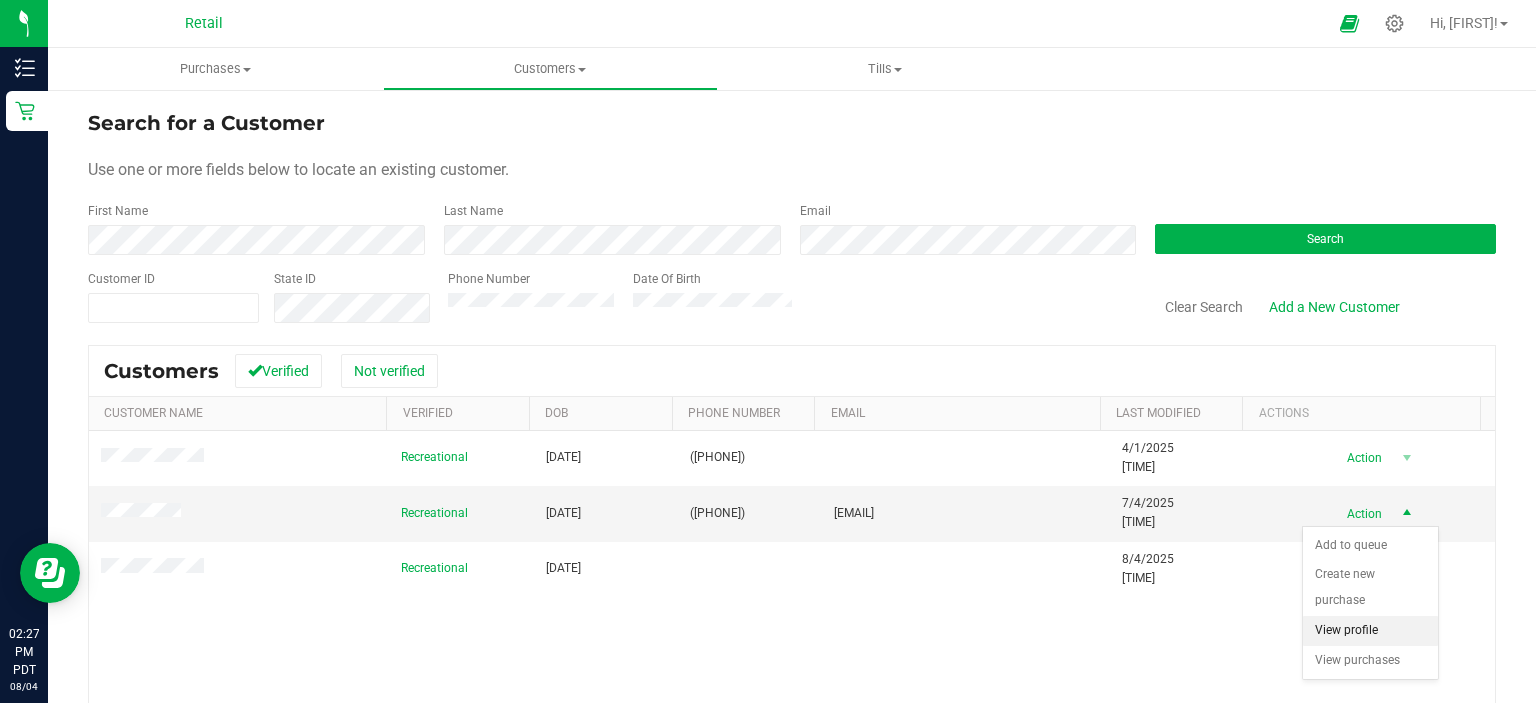 click on "View profile" at bounding box center [1370, 631] 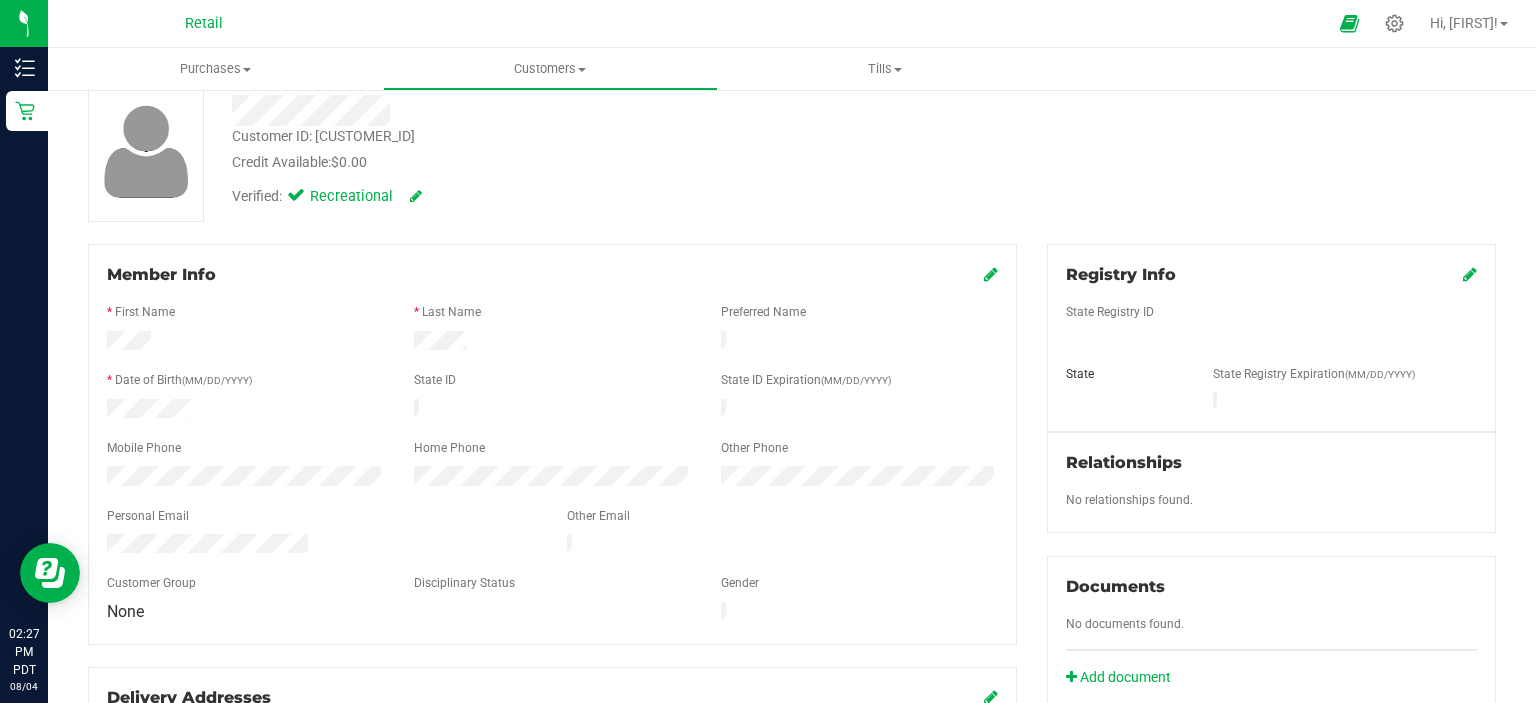 scroll, scrollTop: 0, scrollLeft: 0, axis: both 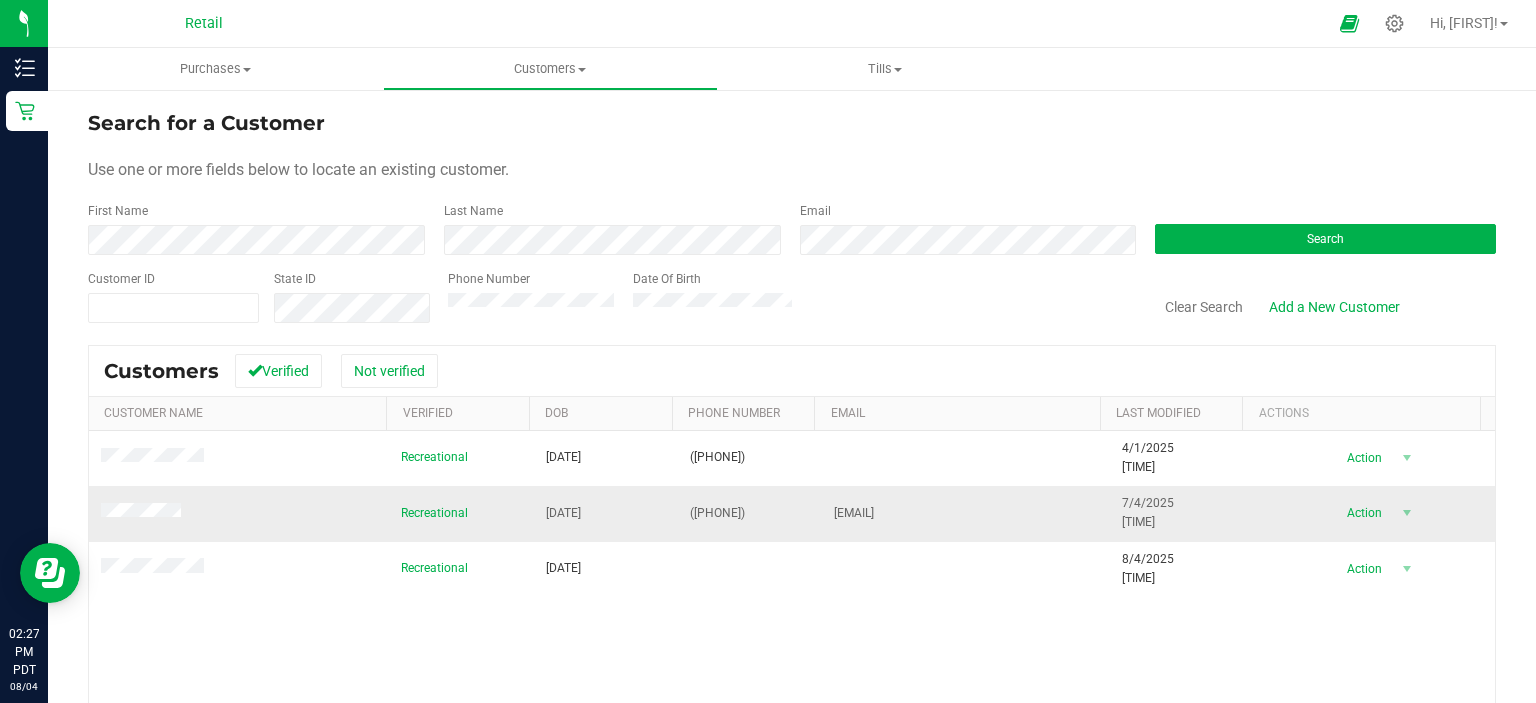 drag, startPoint x: 819, startPoint y: 511, endPoint x: 972, endPoint y: 521, distance: 153.32645 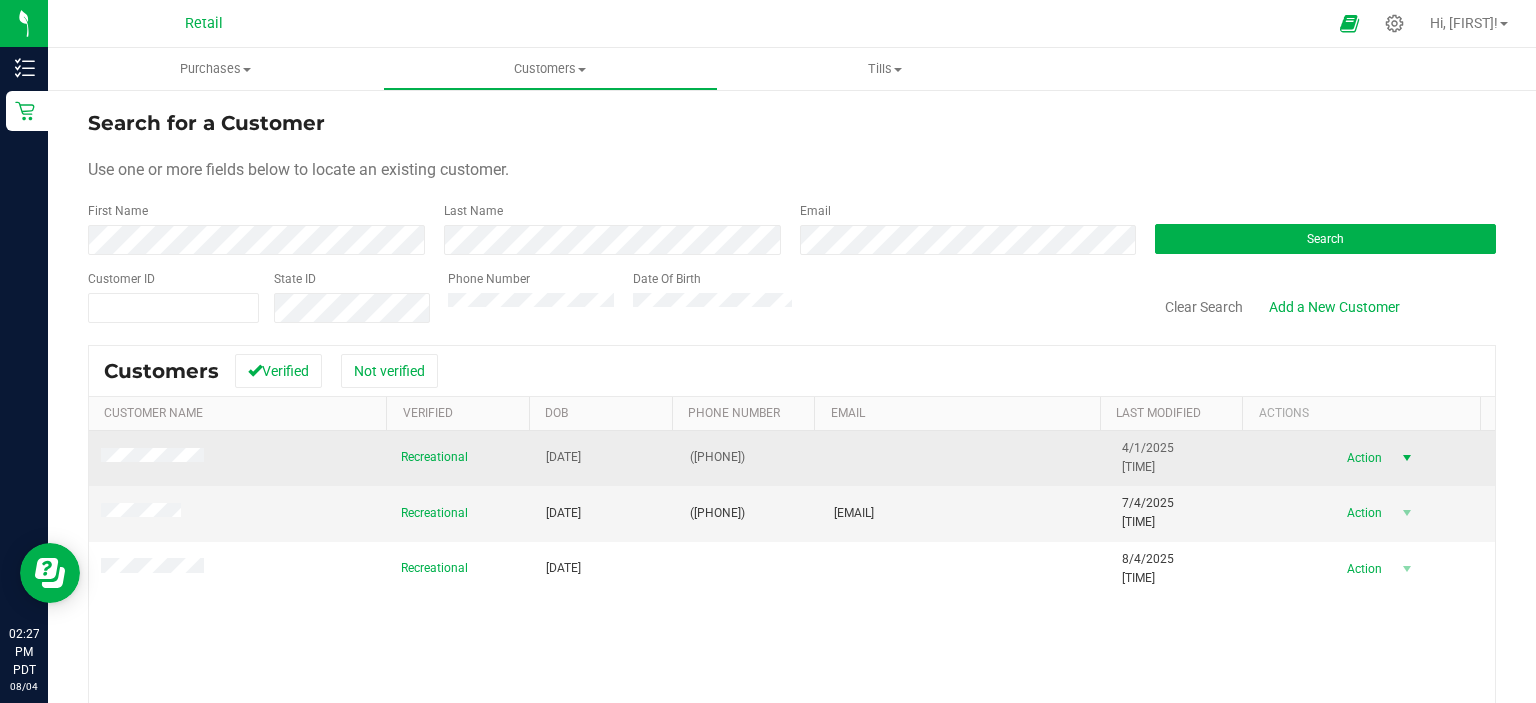 click on "Action" at bounding box center [1362, 458] 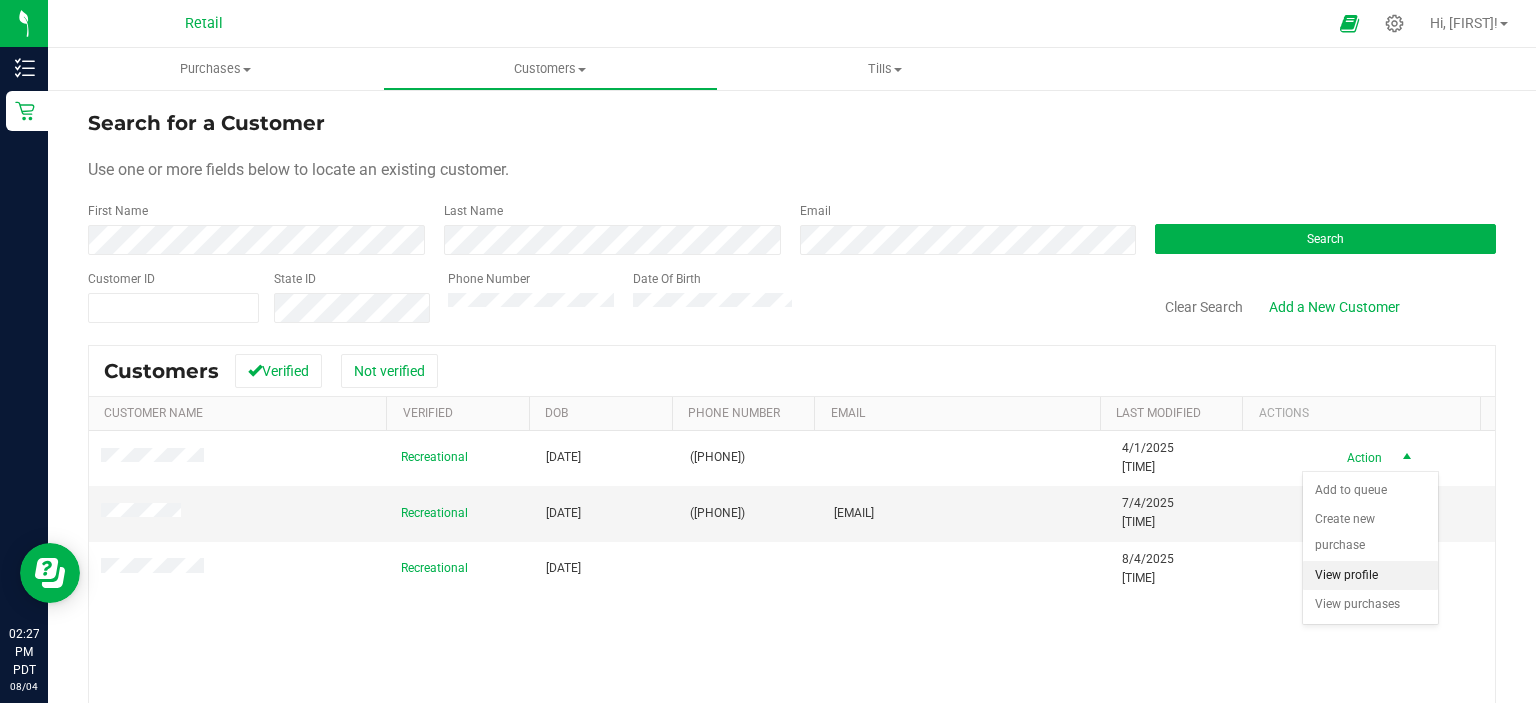 click on "View profile" at bounding box center [1370, 576] 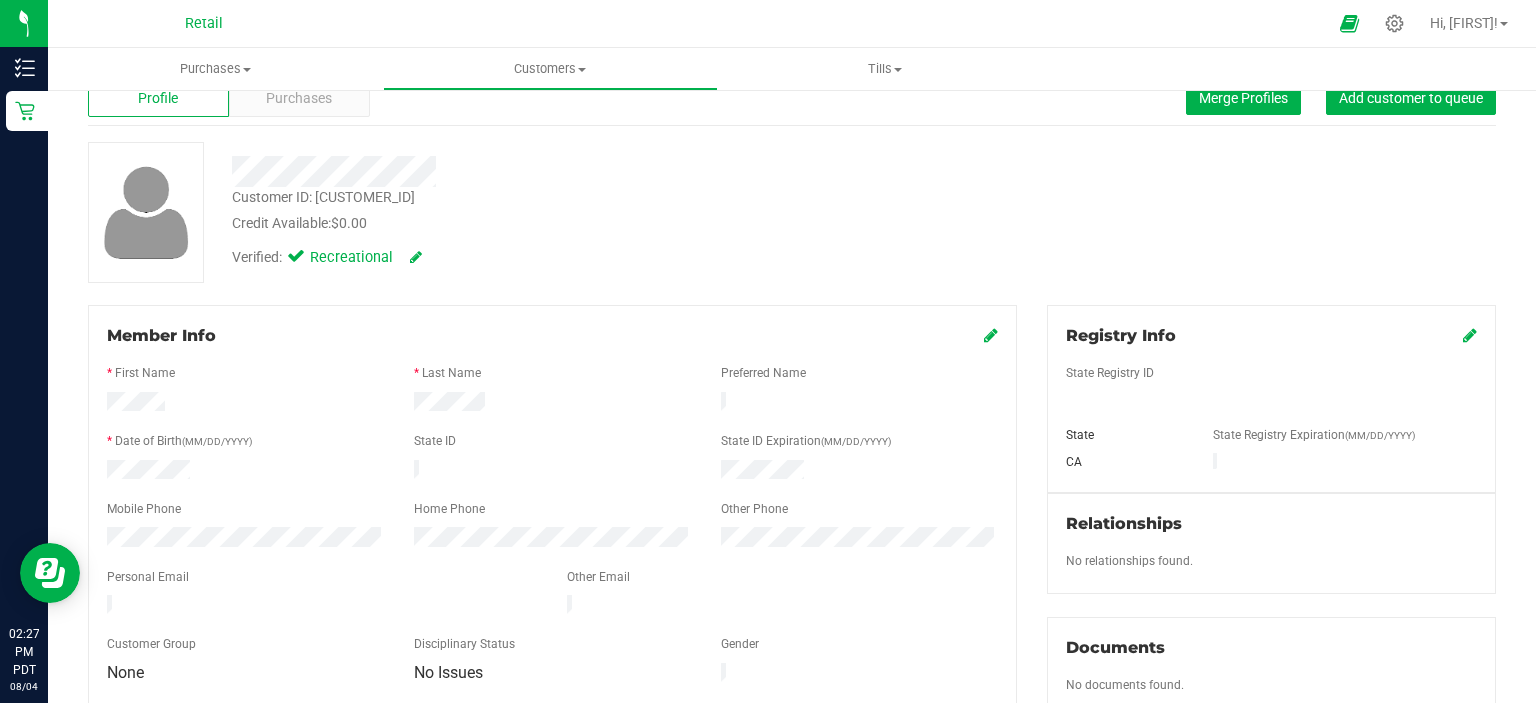 scroll, scrollTop: 100, scrollLeft: 0, axis: vertical 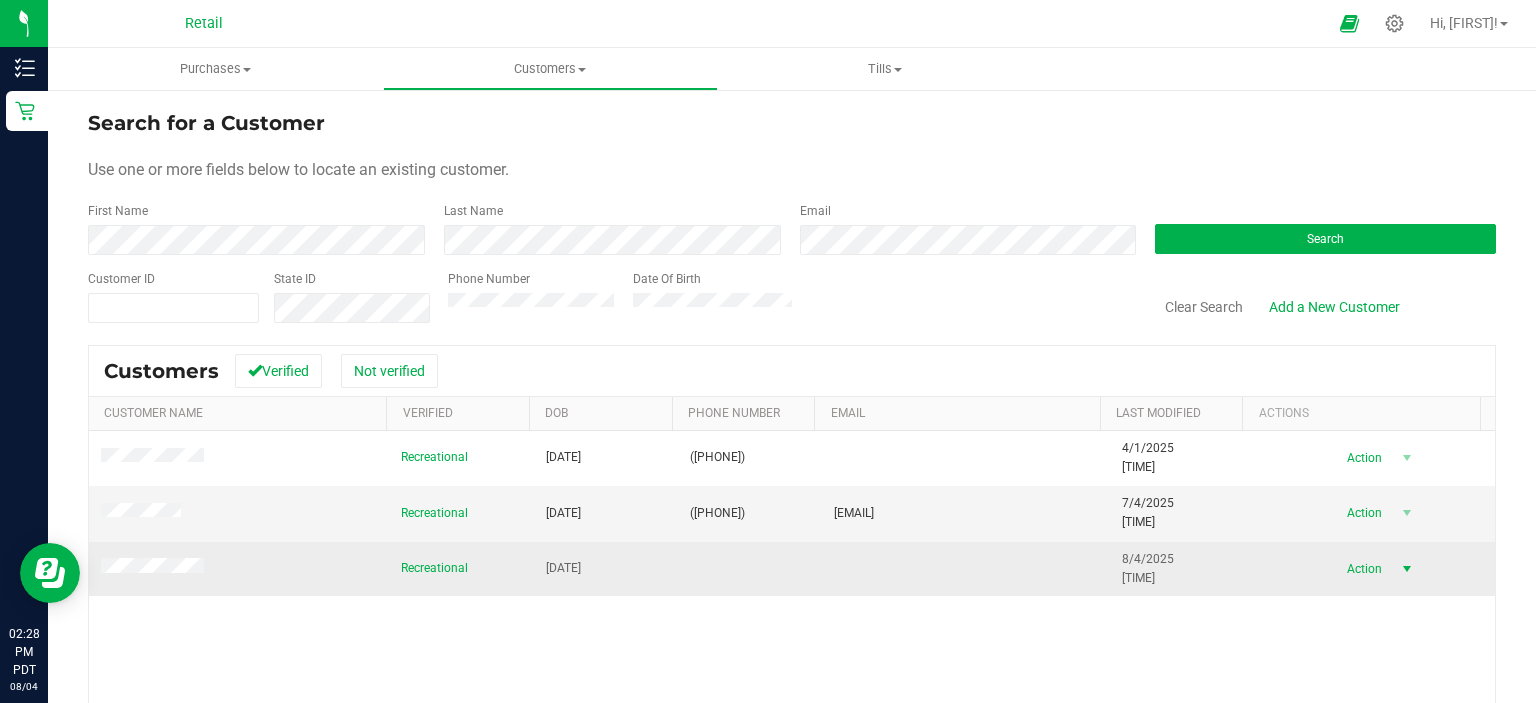 click on "Action" at bounding box center [1362, 569] 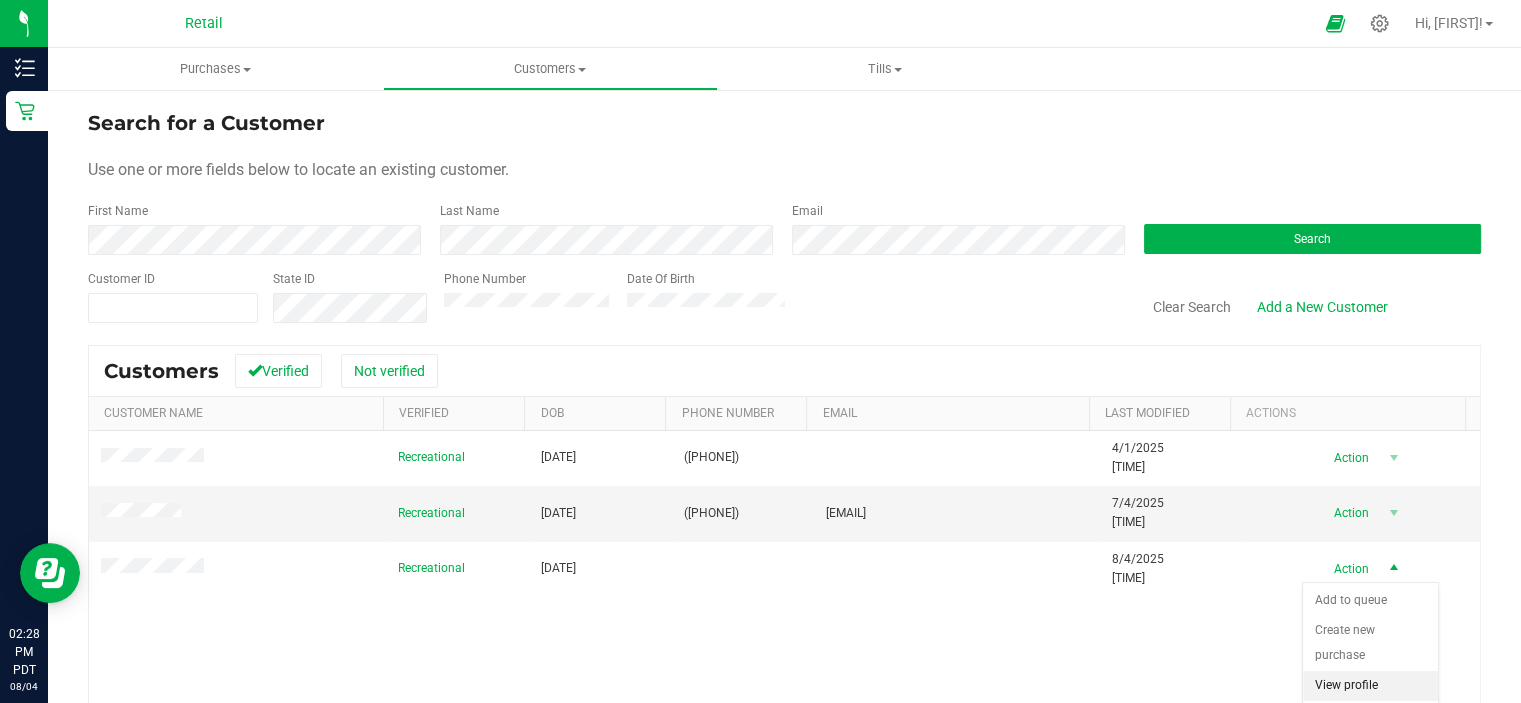 click on "View profile" at bounding box center (1370, 686) 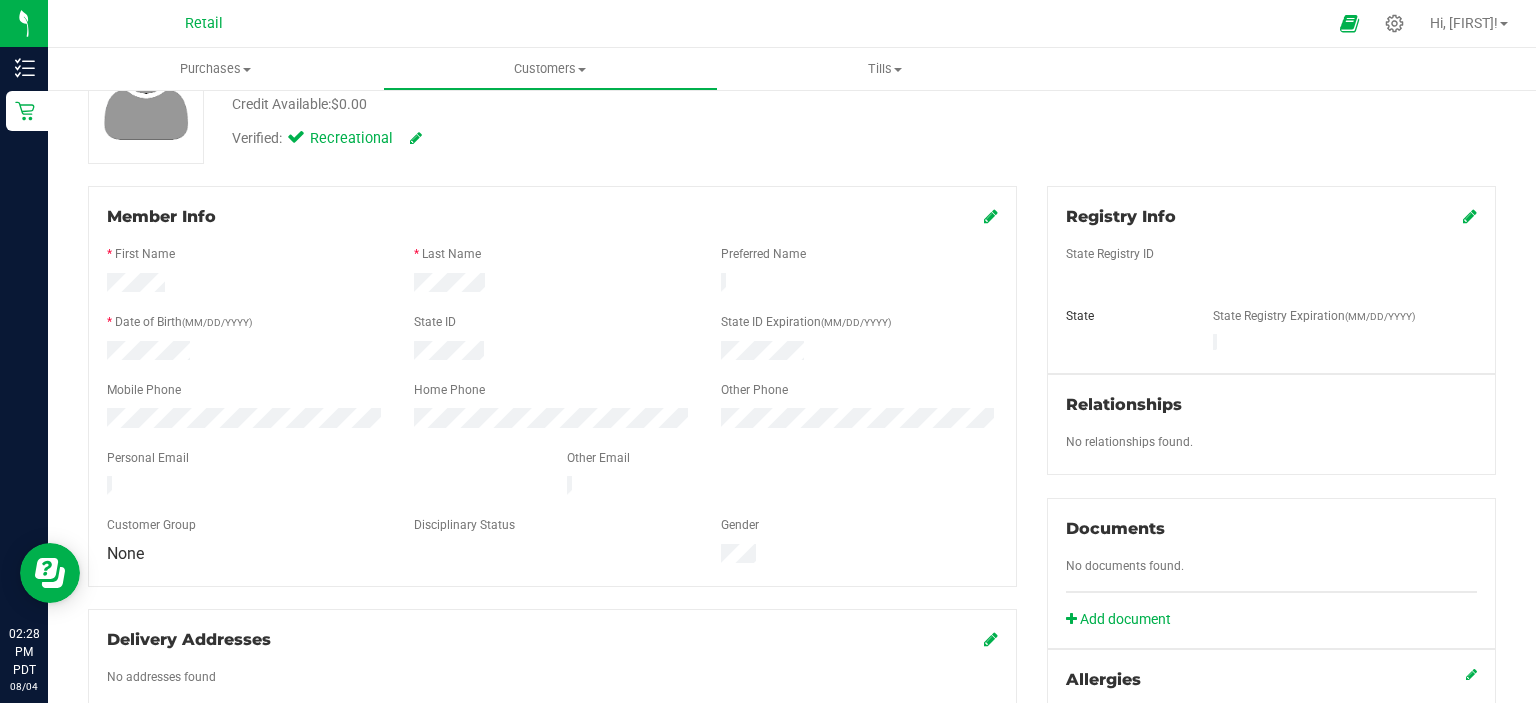 scroll, scrollTop: 200, scrollLeft: 0, axis: vertical 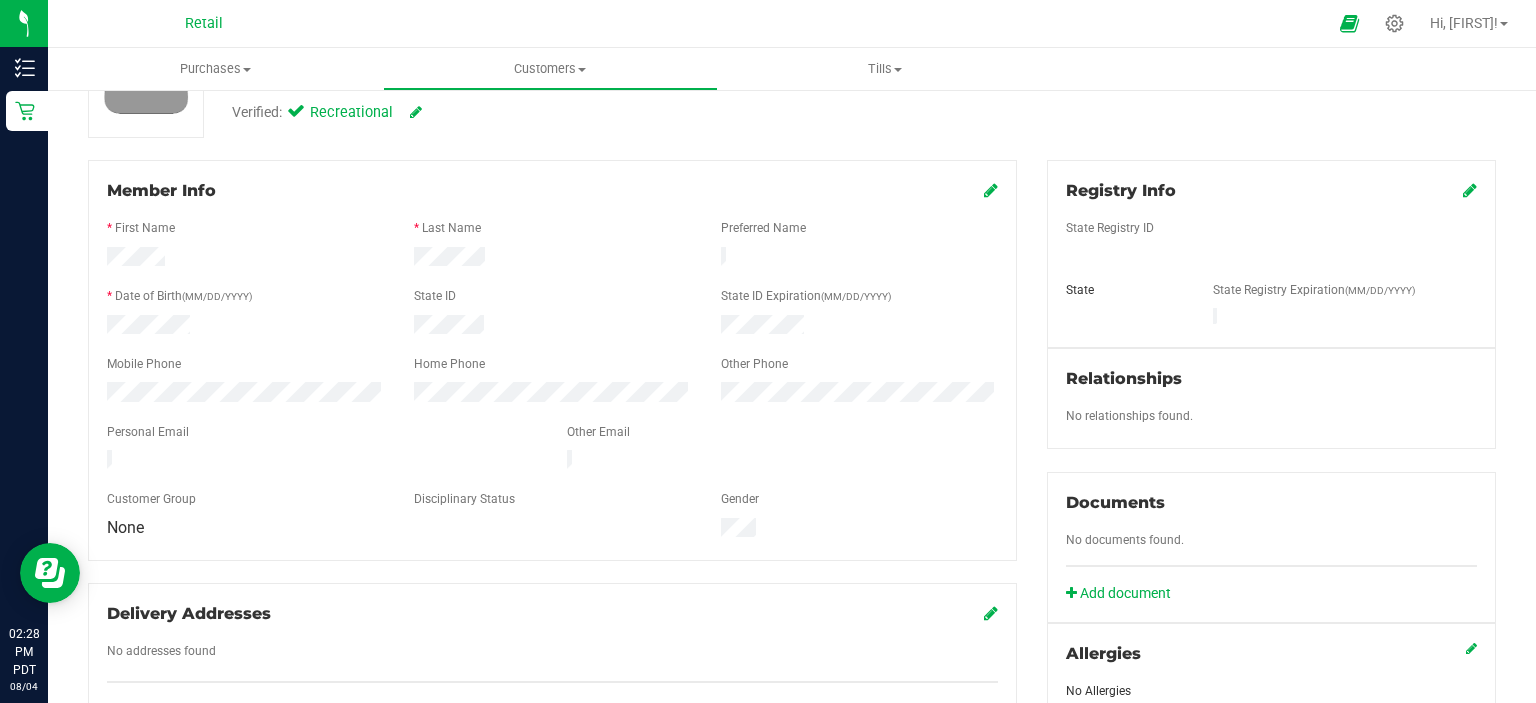 click at bounding box center (991, 190) 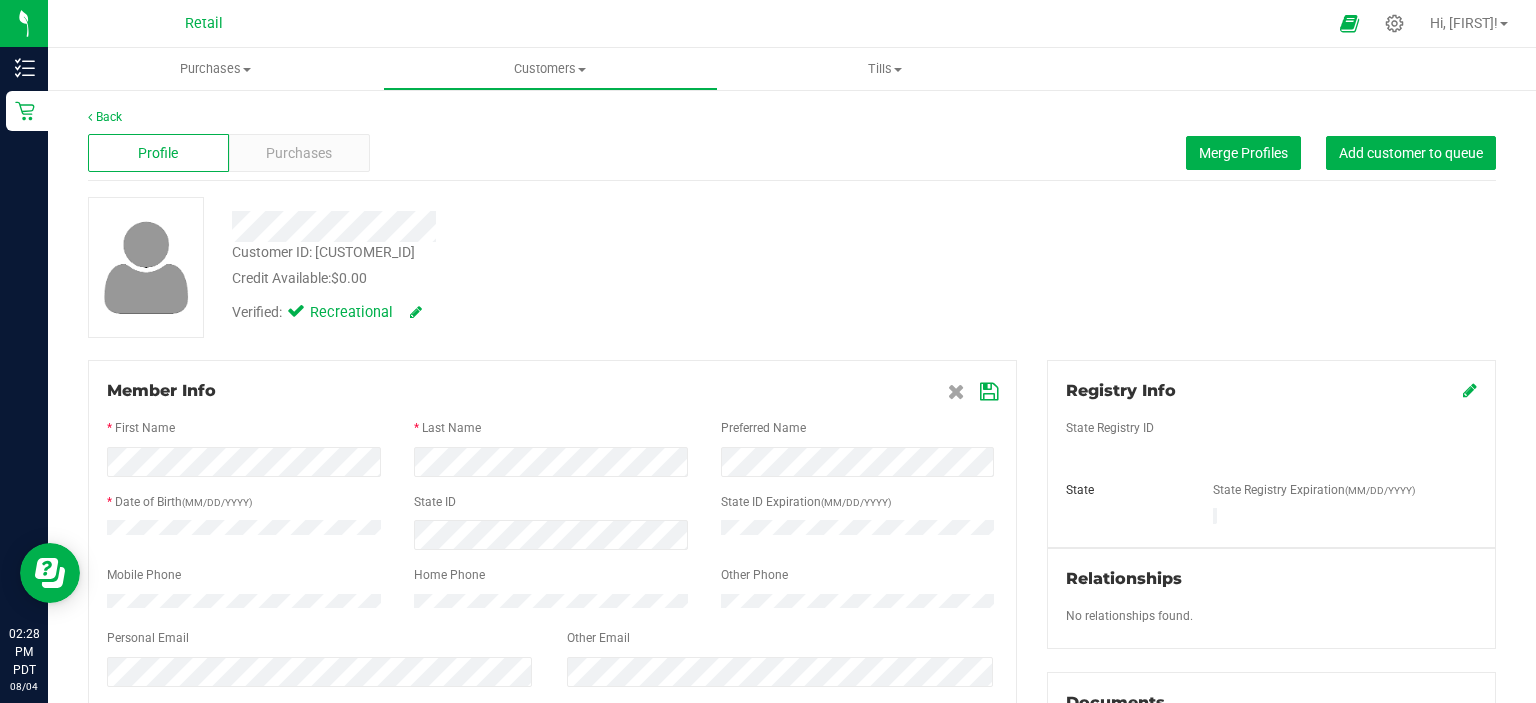 scroll, scrollTop: 0, scrollLeft: 0, axis: both 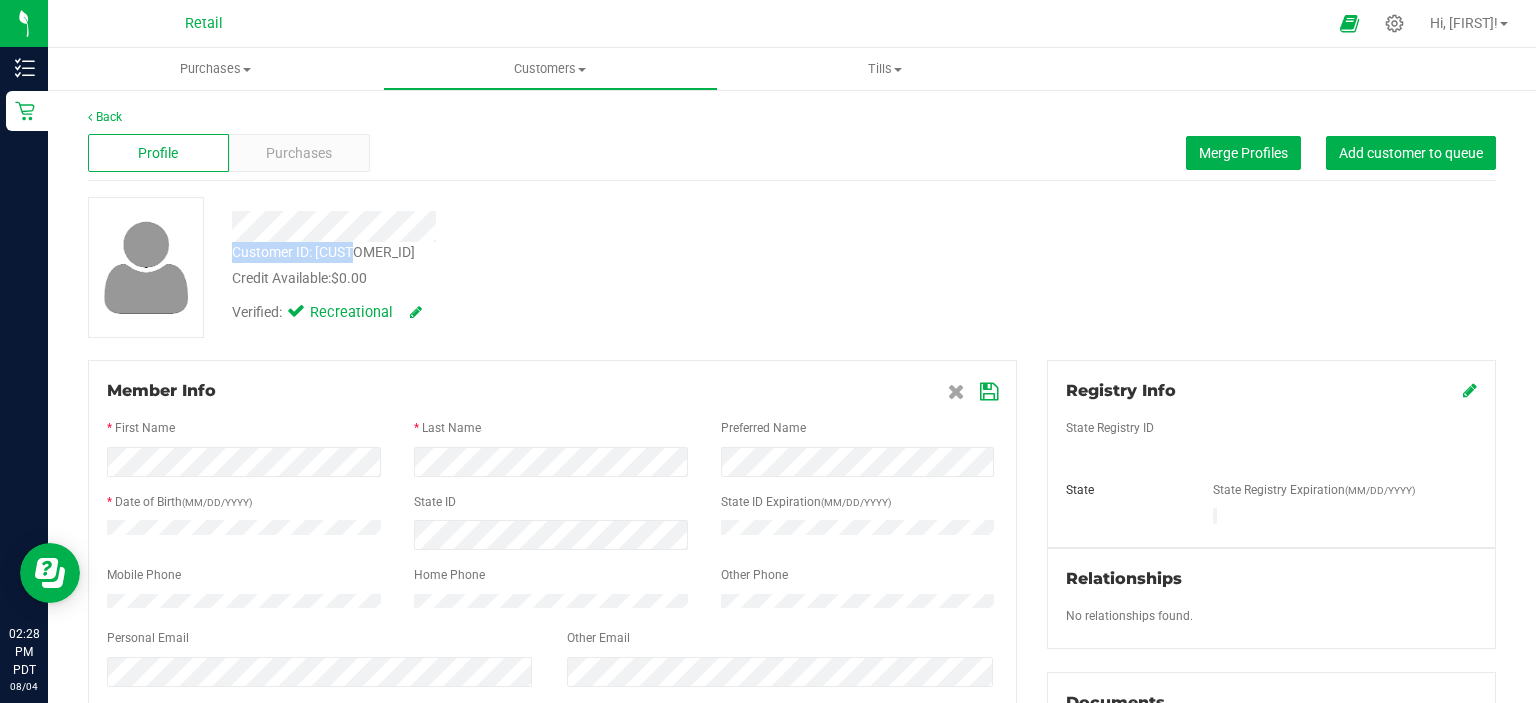 drag, startPoint x: 944, startPoint y: 233, endPoint x: 1116, endPoint y: 283, distance: 179.12007 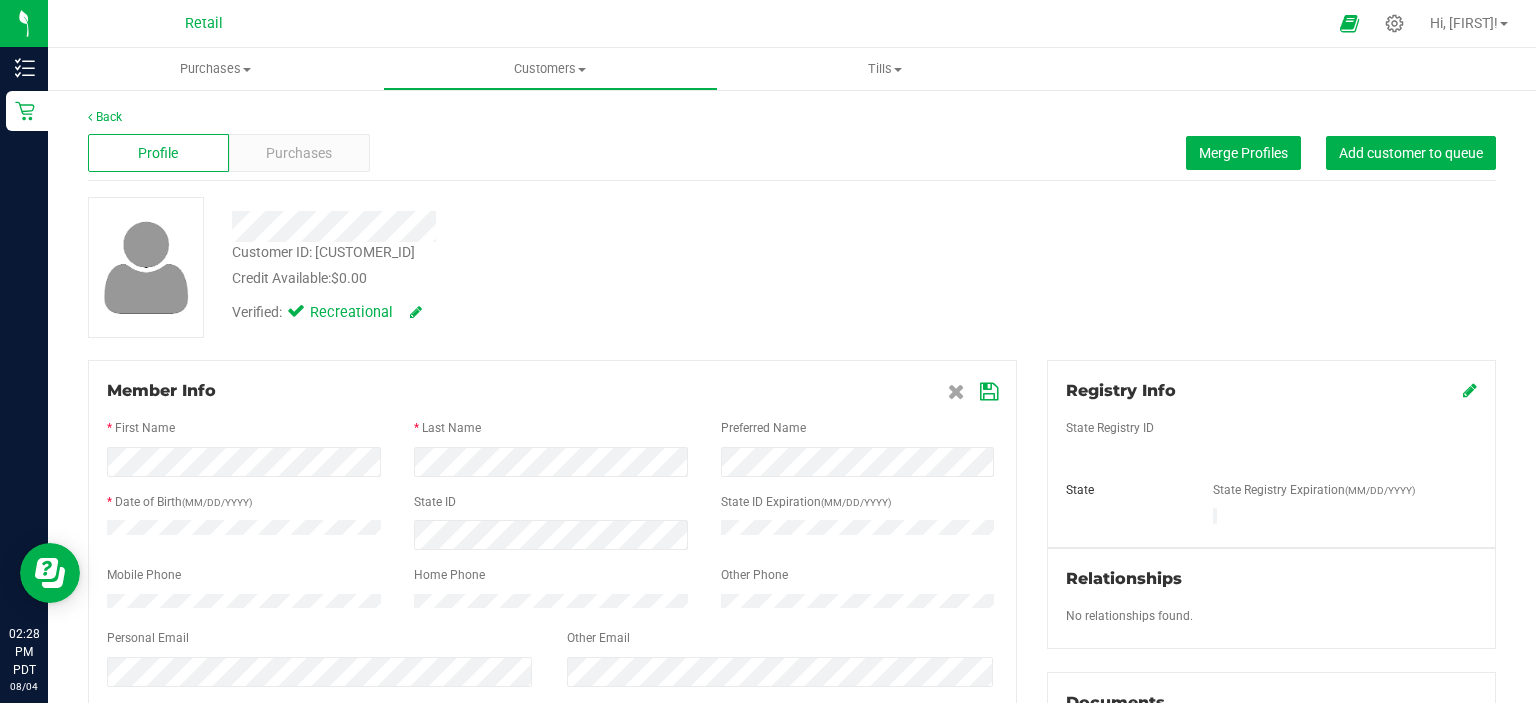 drag, startPoint x: 988, startPoint y: 387, endPoint x: 966, endPoint y: 403, distance: 27.202942 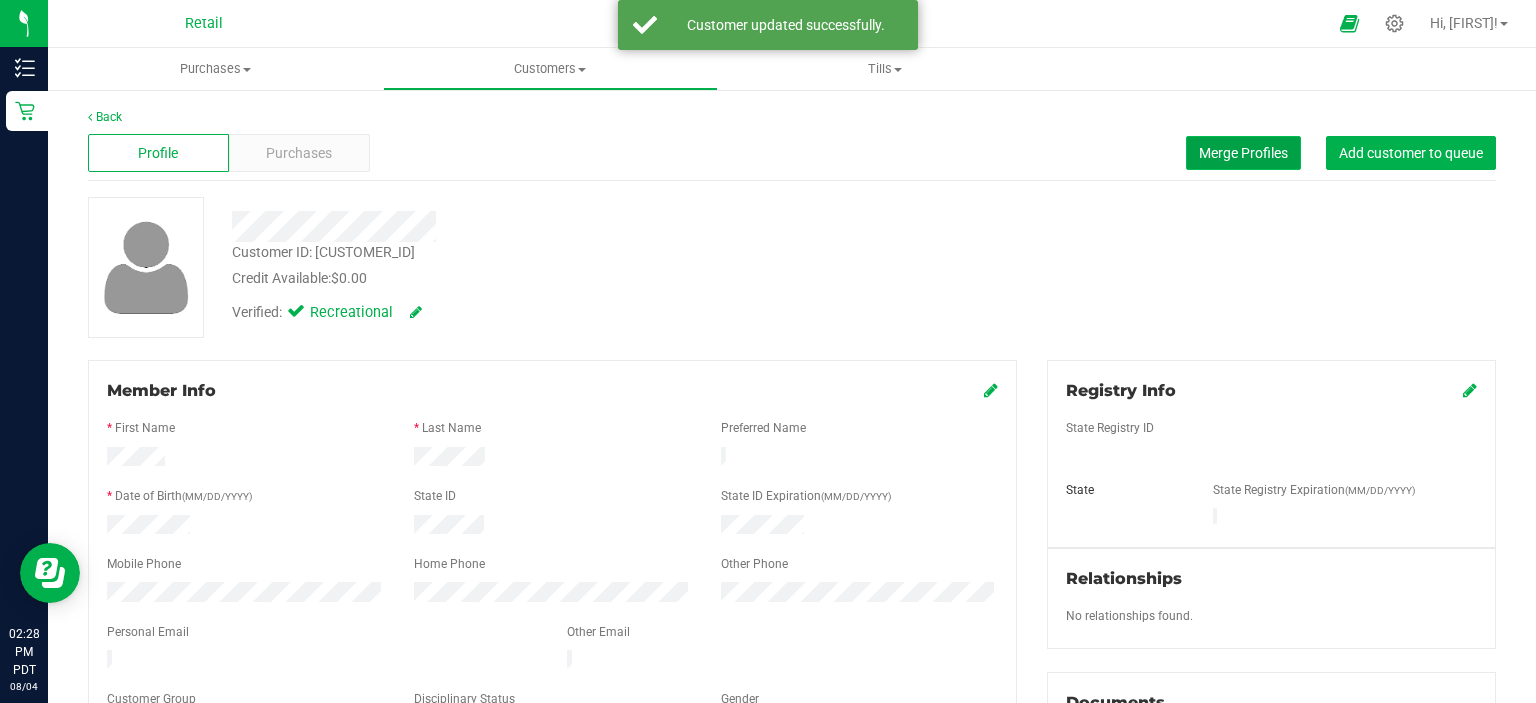 click on "Merge Profiles" at bounding box center [1243, 153] 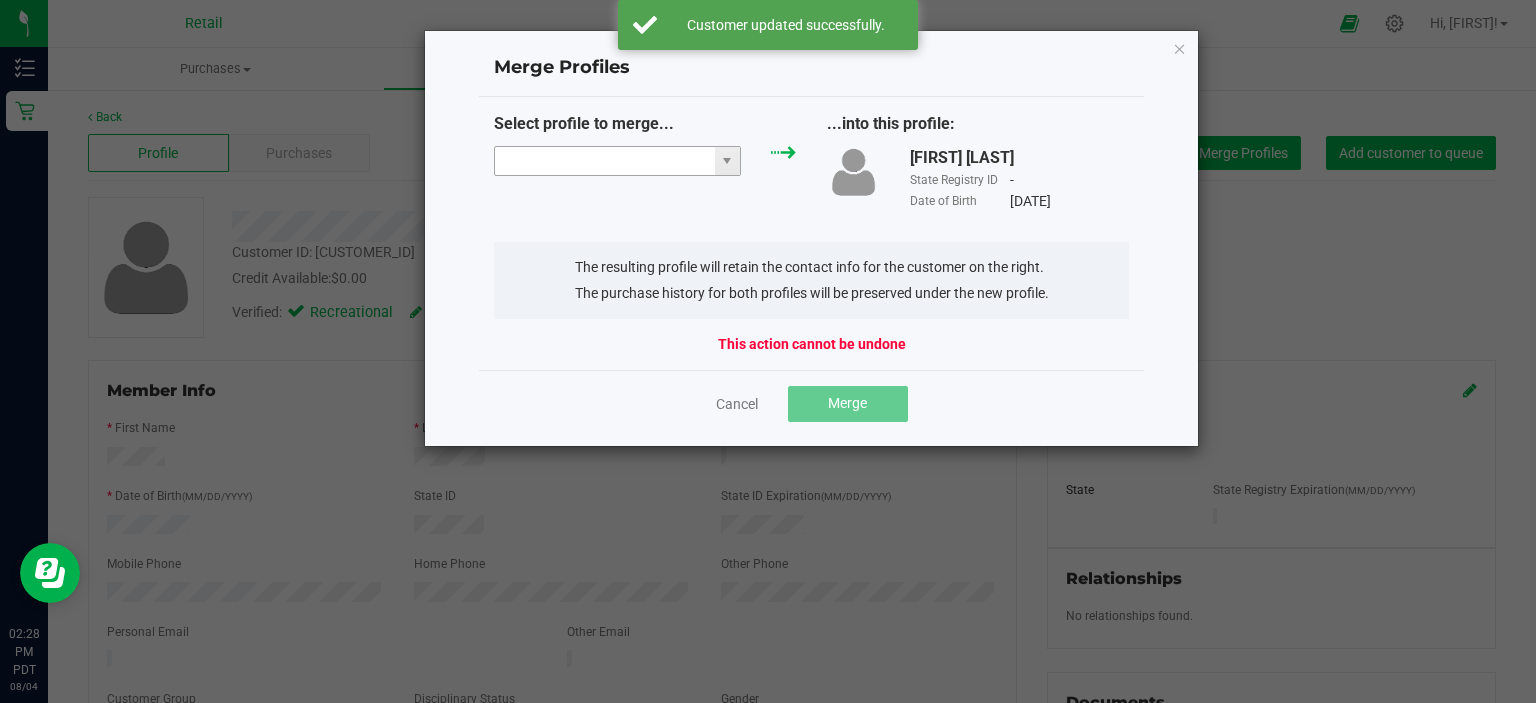 click at bounding box center [605, 161] 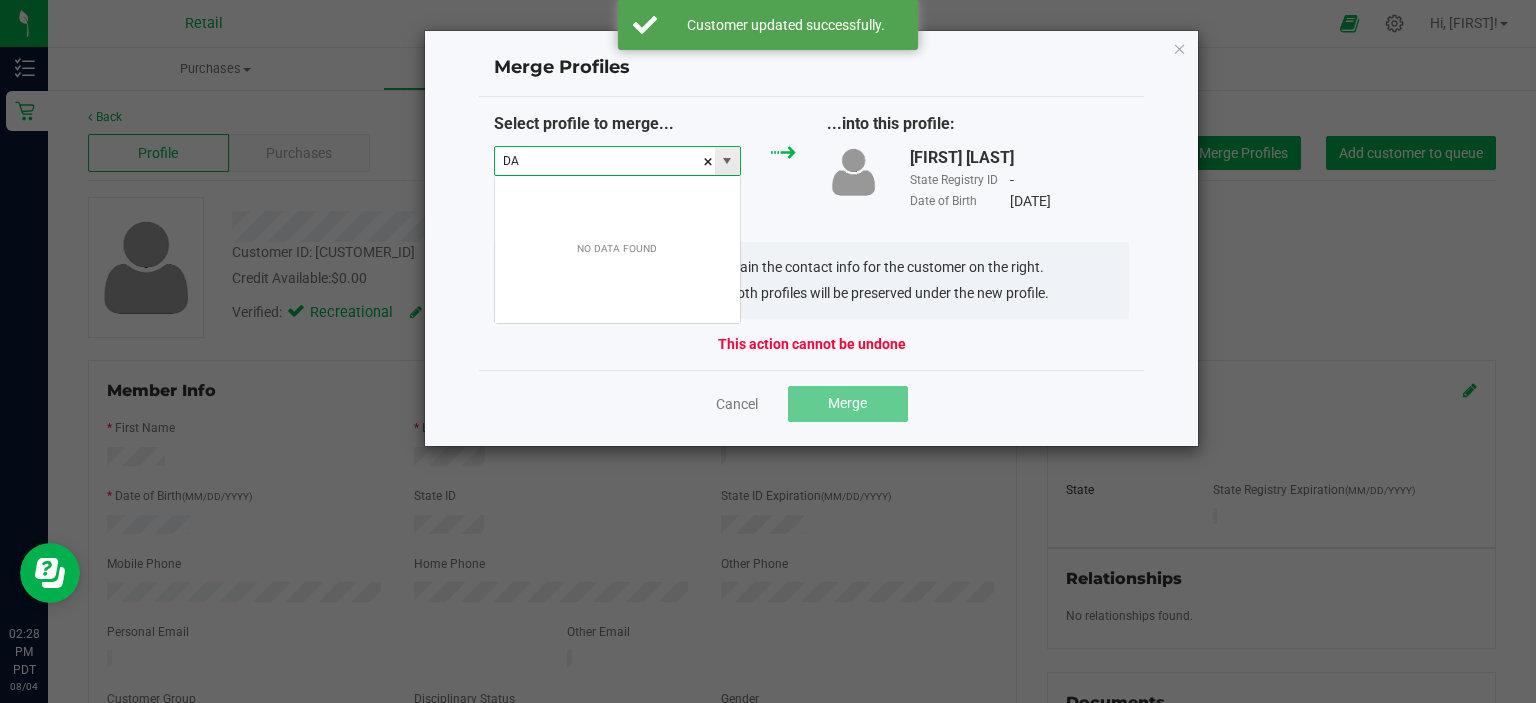 scroll, scrollTop: 99970, scrollLeft: 99752, axis: both 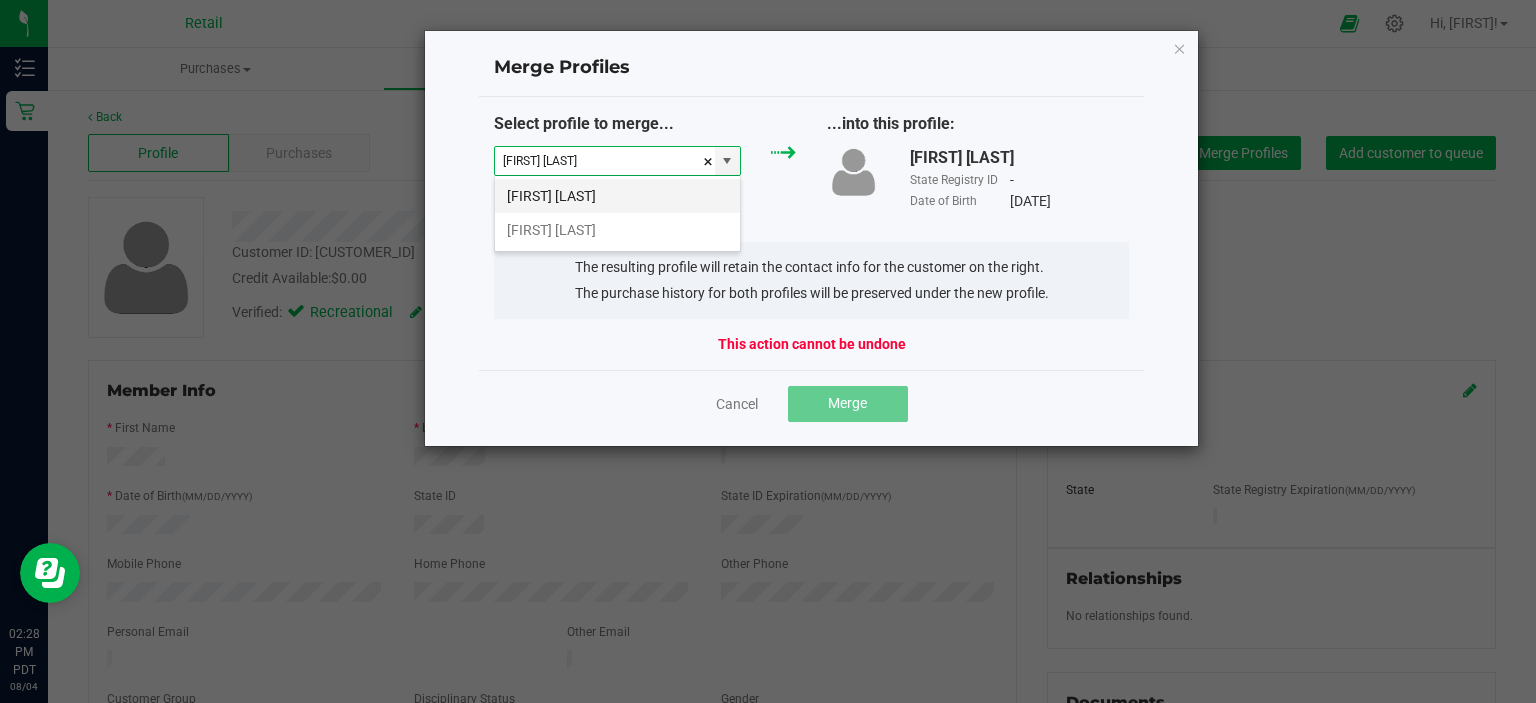 click on "[FIRST] [LAST]" at bounding box center (617, 196) 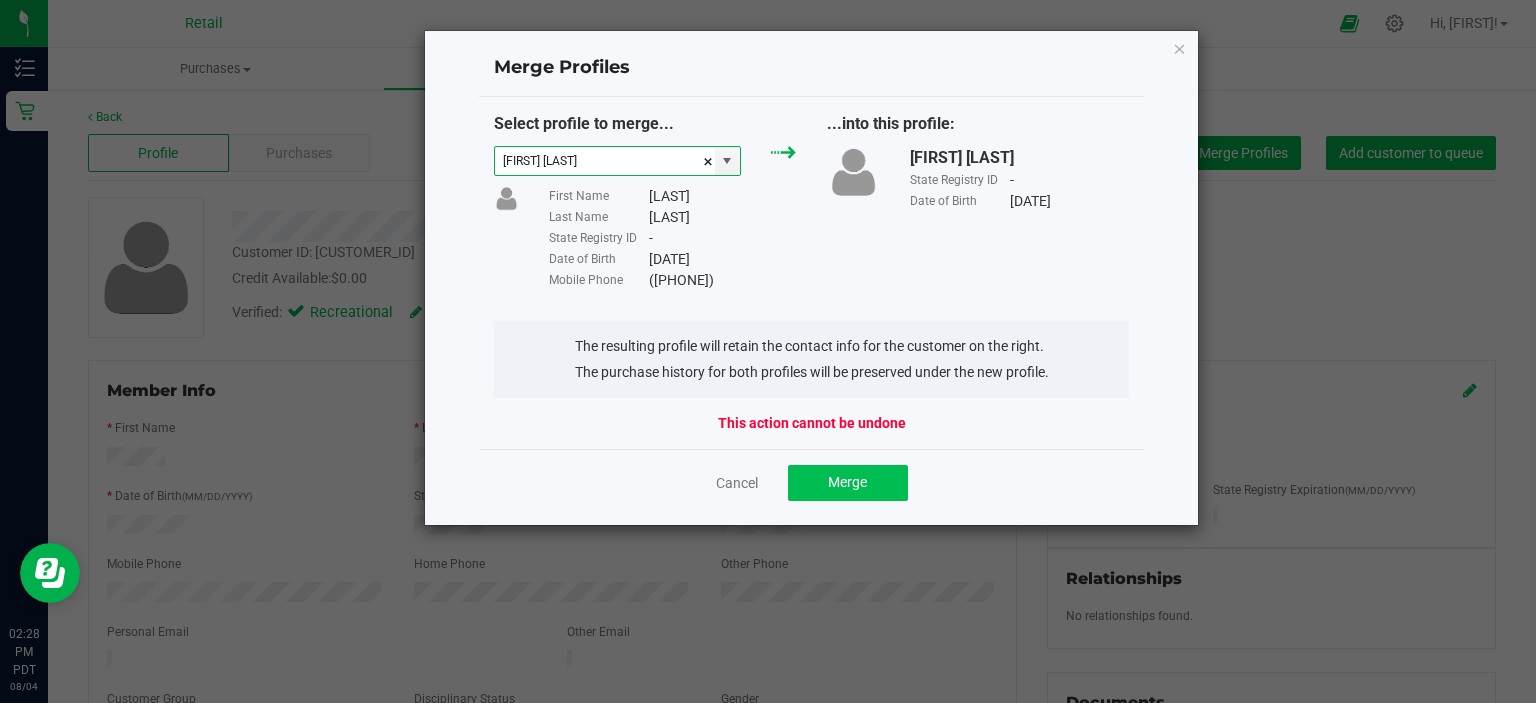 type on "[FIRST] [LAST]" 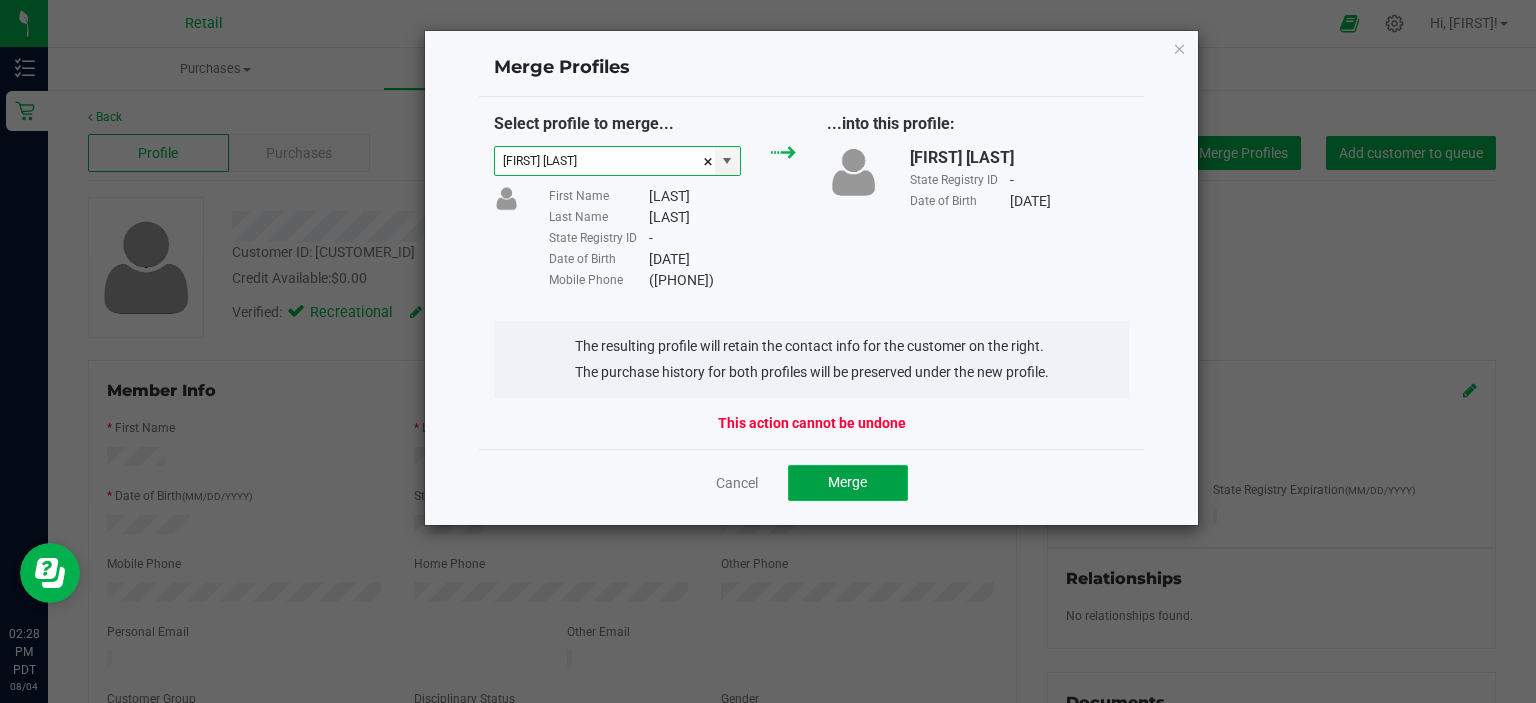 click on "Merge" 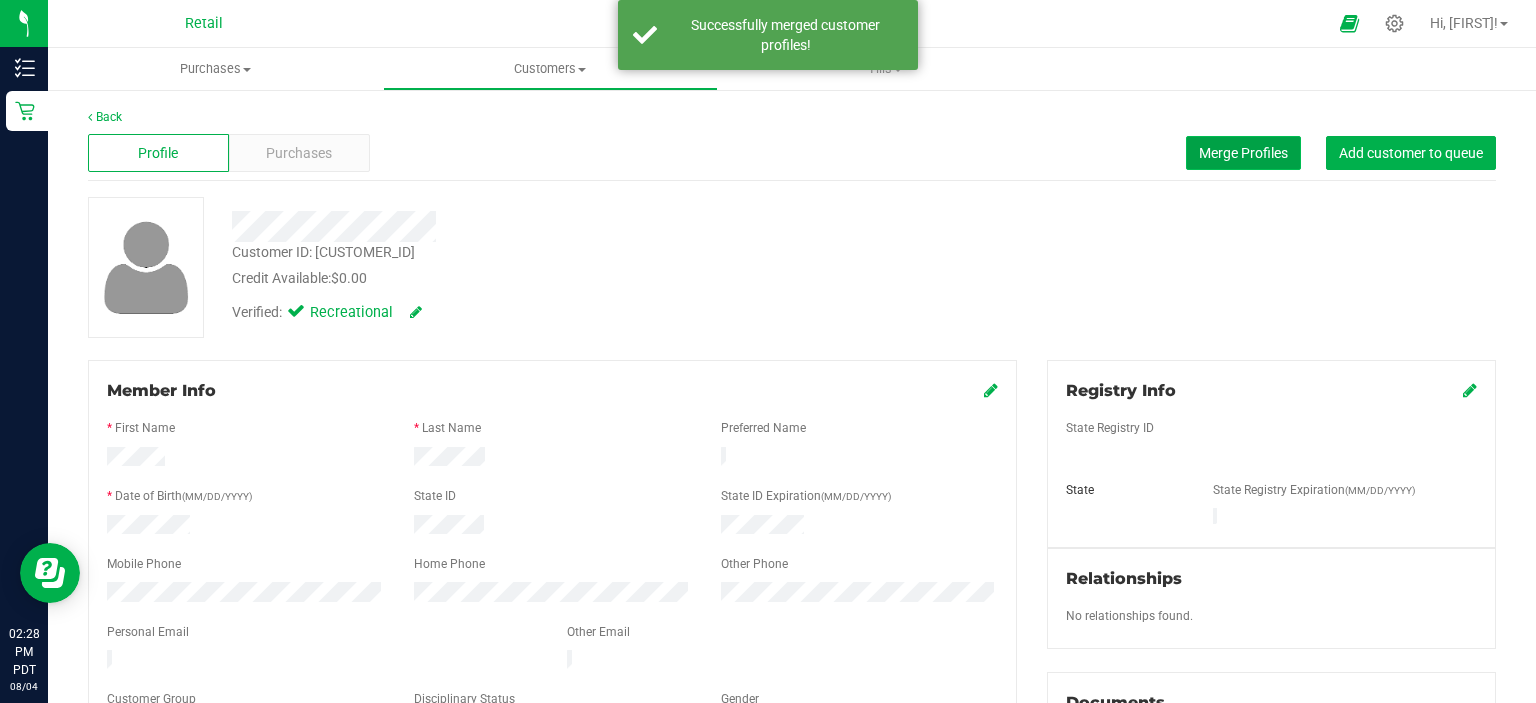 click on "Merge Profiles" at bounding box center [1243, 153] 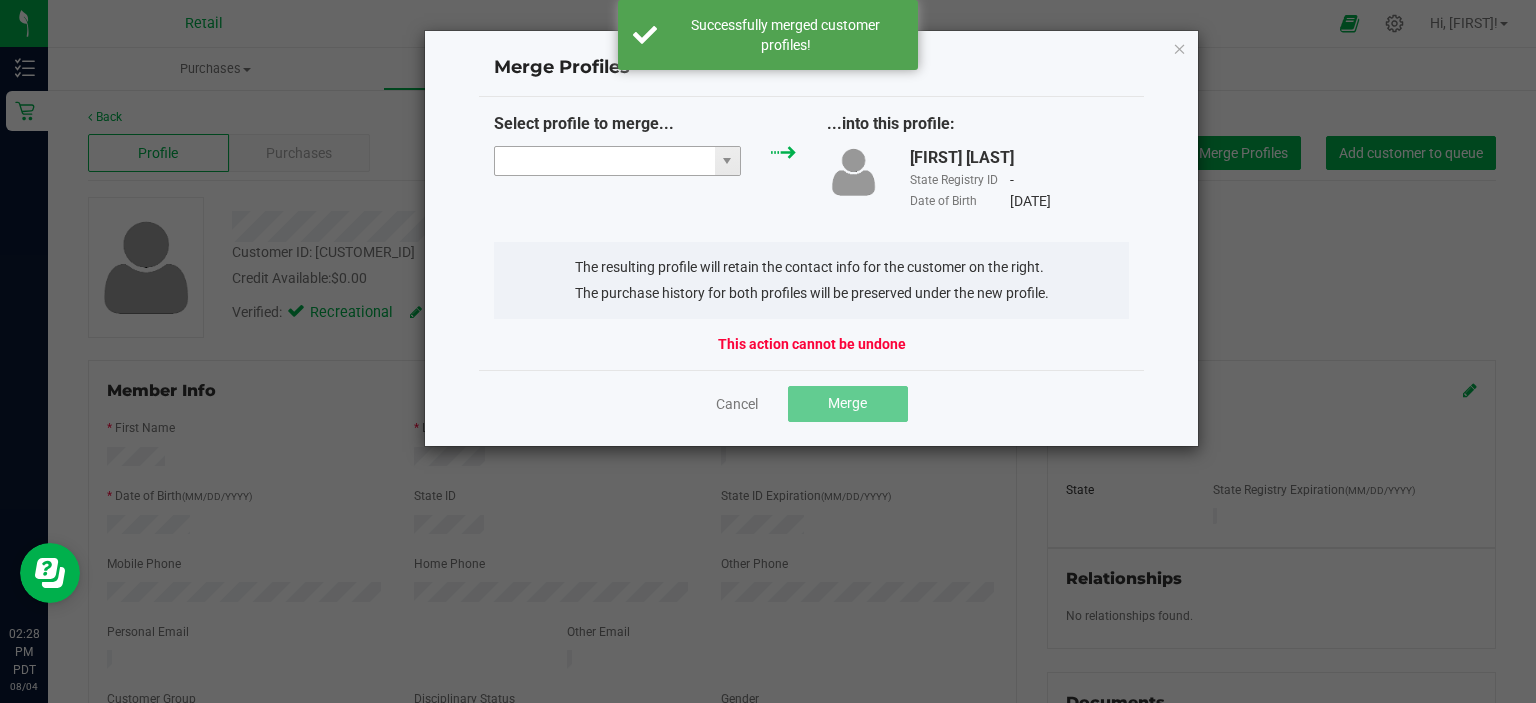 click at bounding box center [605, 161] 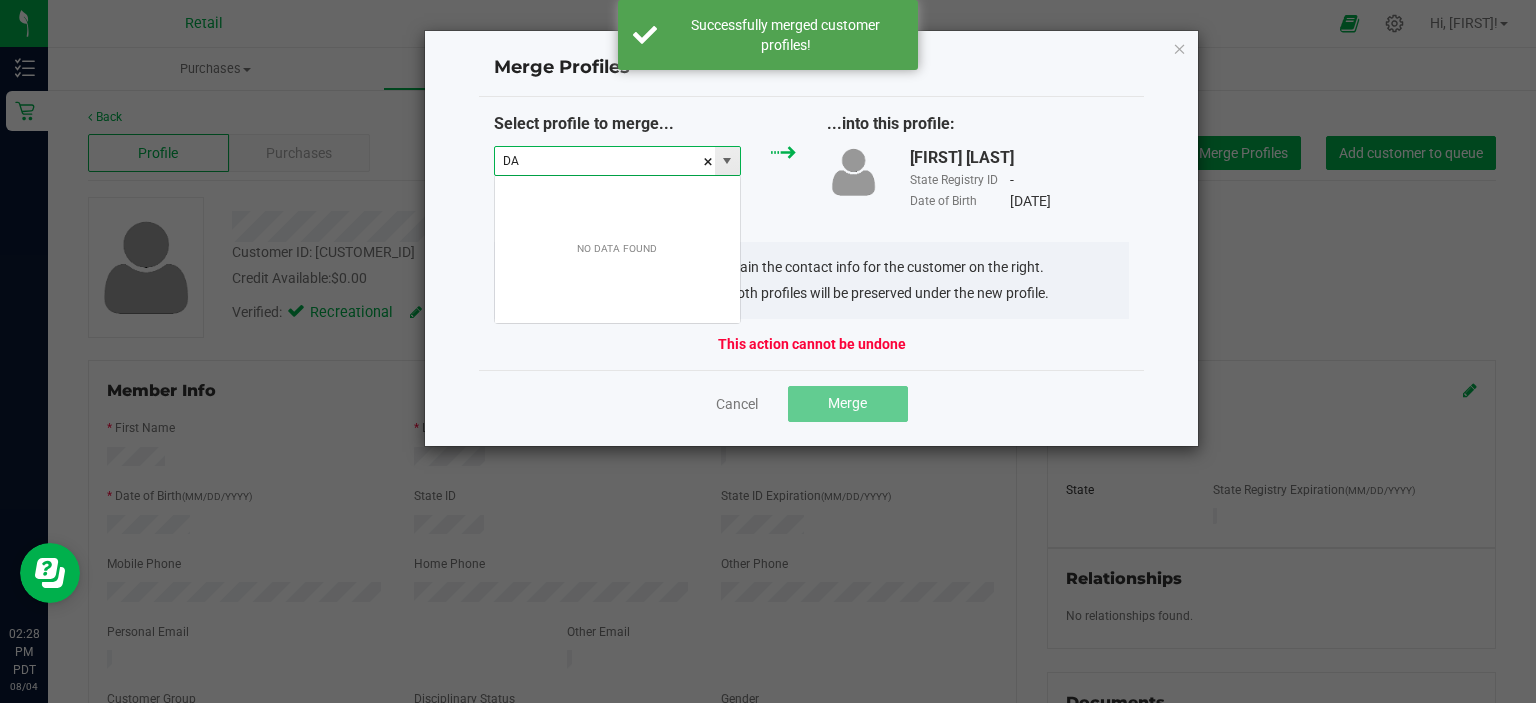 scroll, scrollTop: 99970, scrollLeft: 99752, axis: both 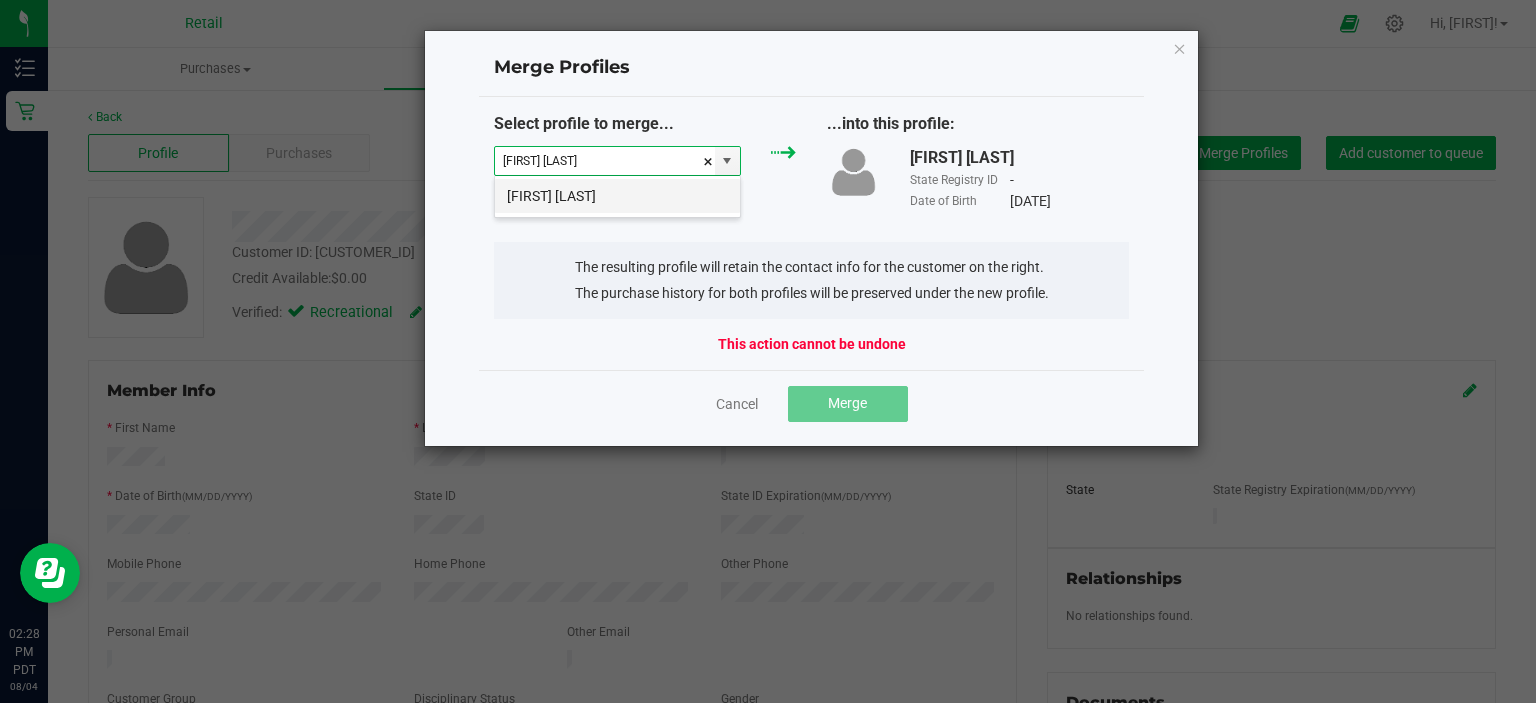 click on "[FIRST] [LAST]" at bounding box center [617, 196] 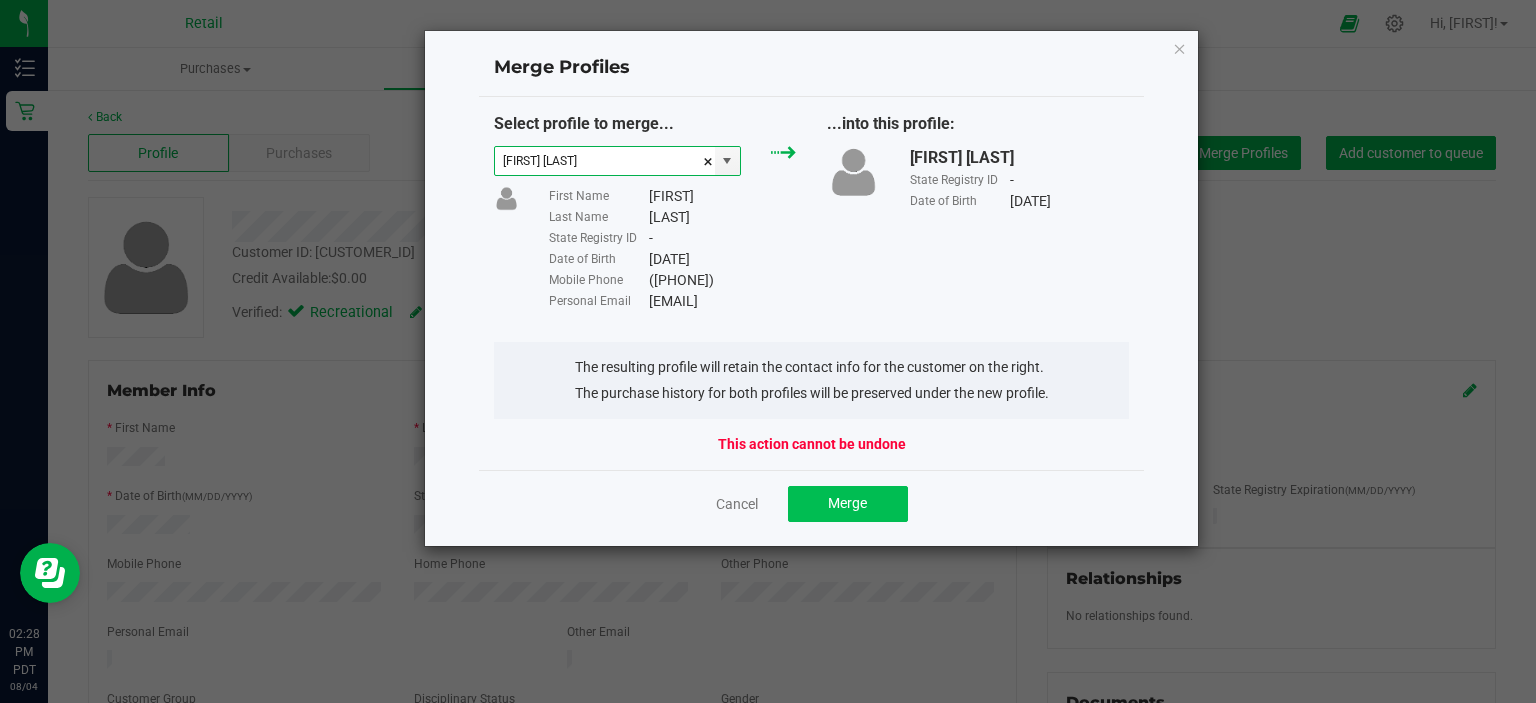 type on "[FIRST] [LAST]" 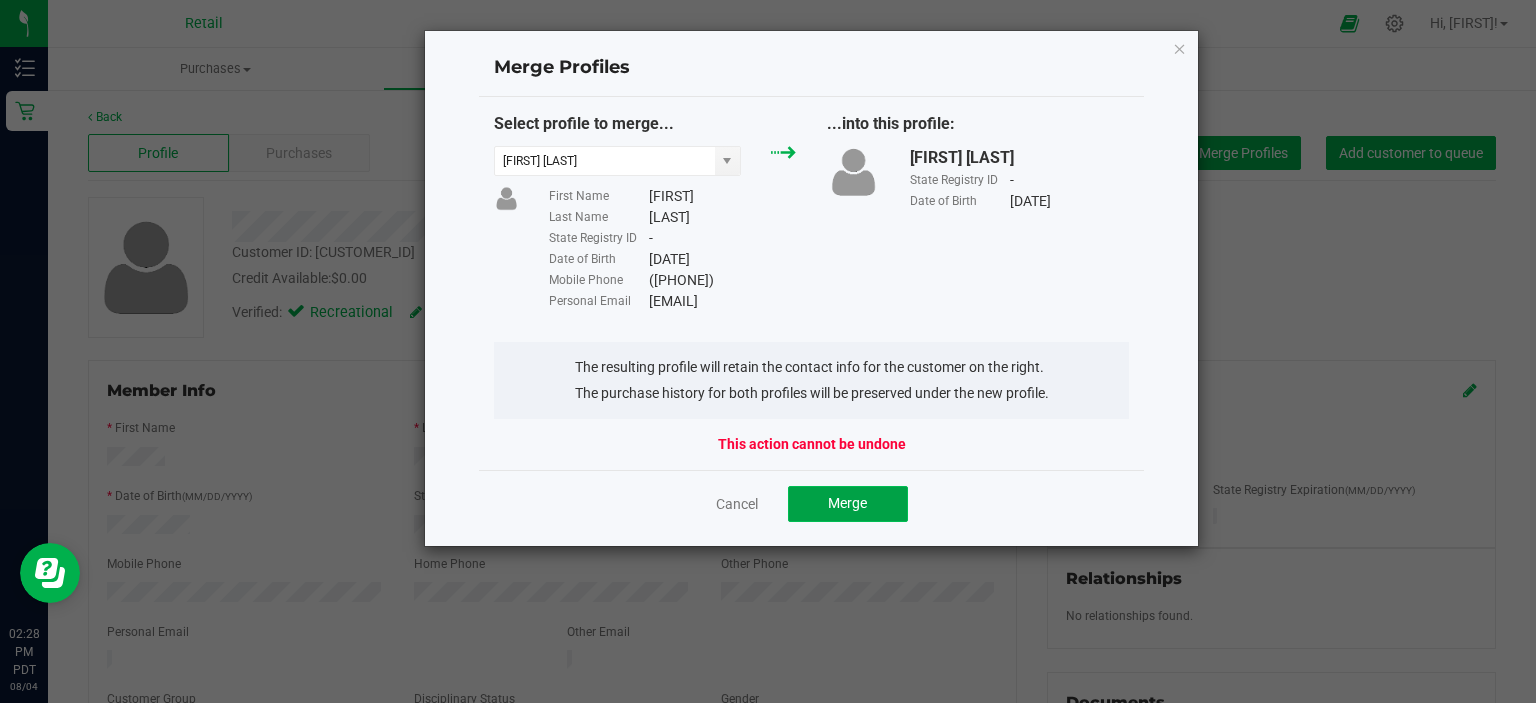 click on "Merge" 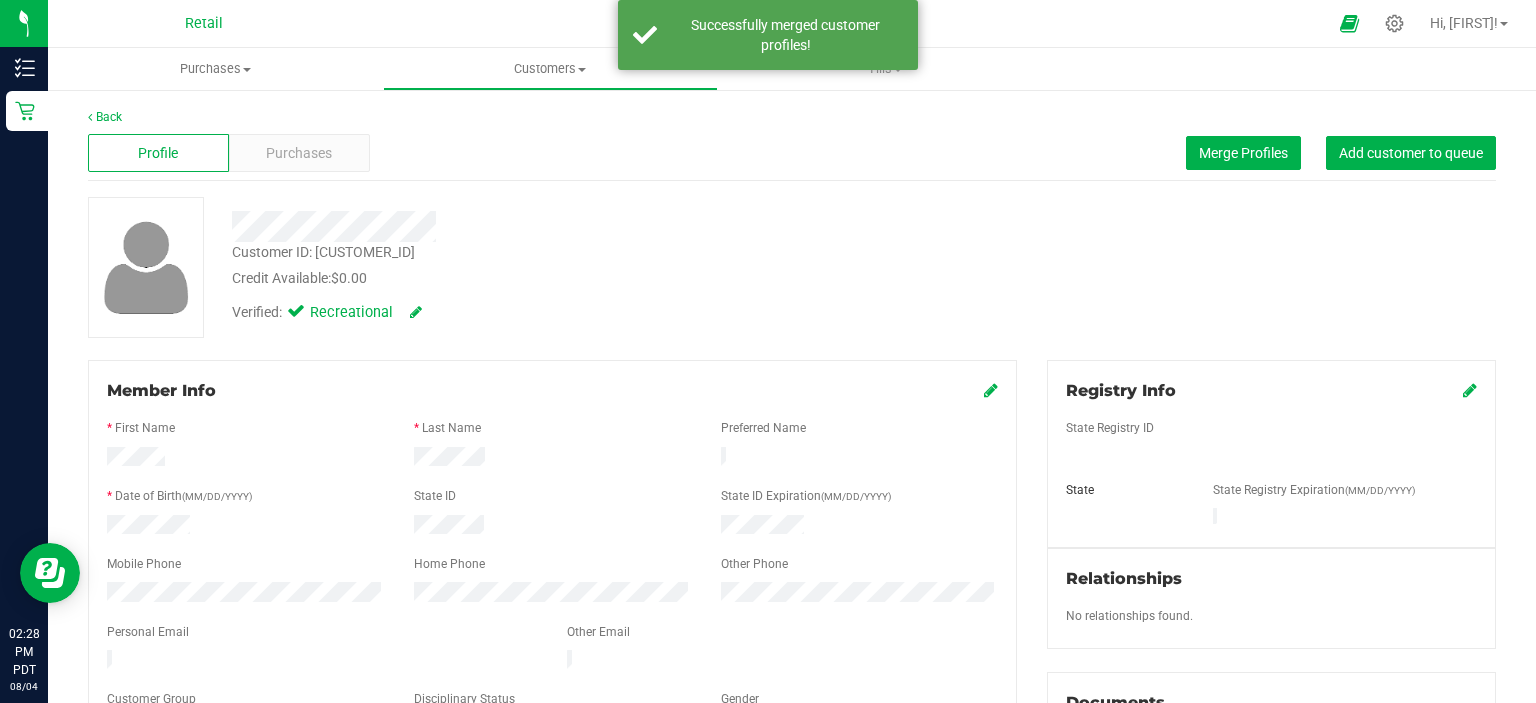 click at bounding box center [991, 390] 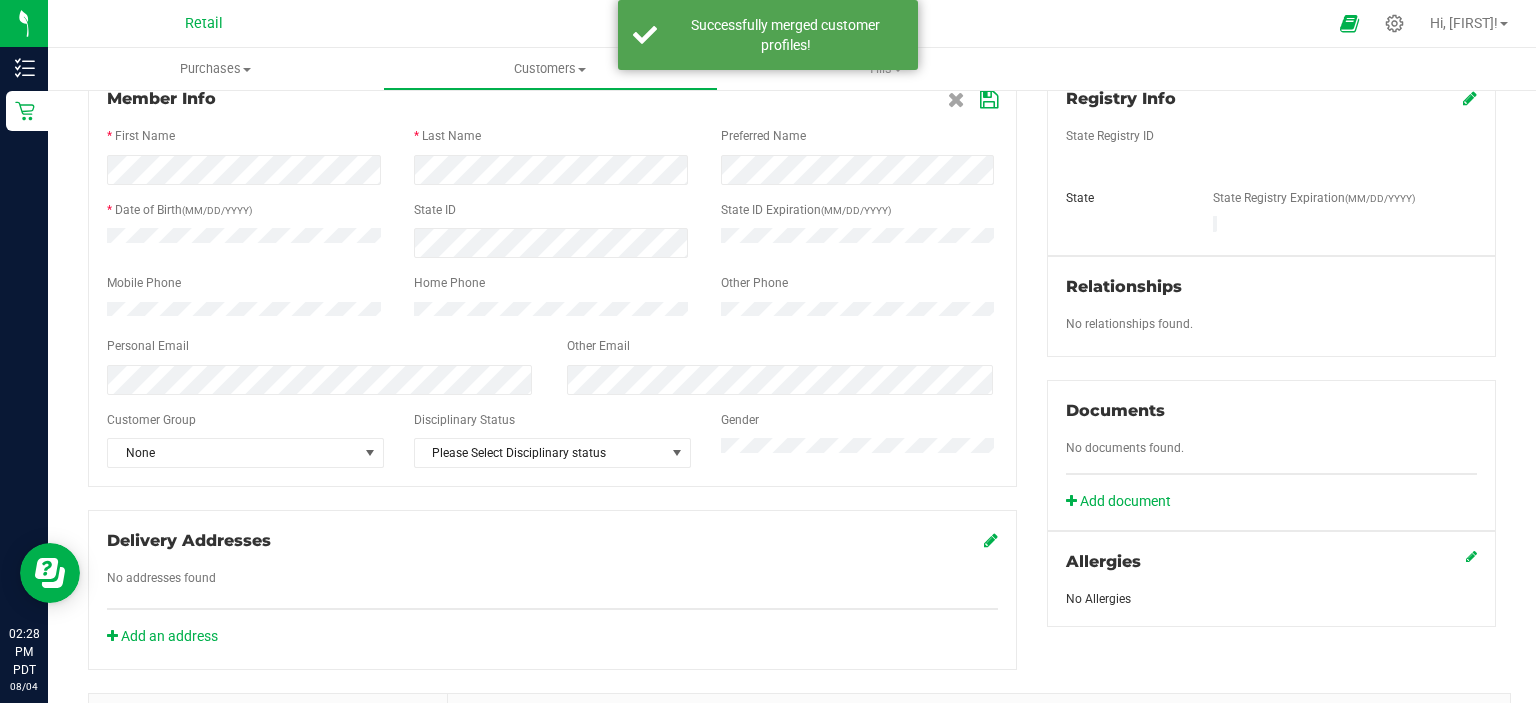 scroll, scrollTop: 300, scrollLeft: 0, axis: vertical 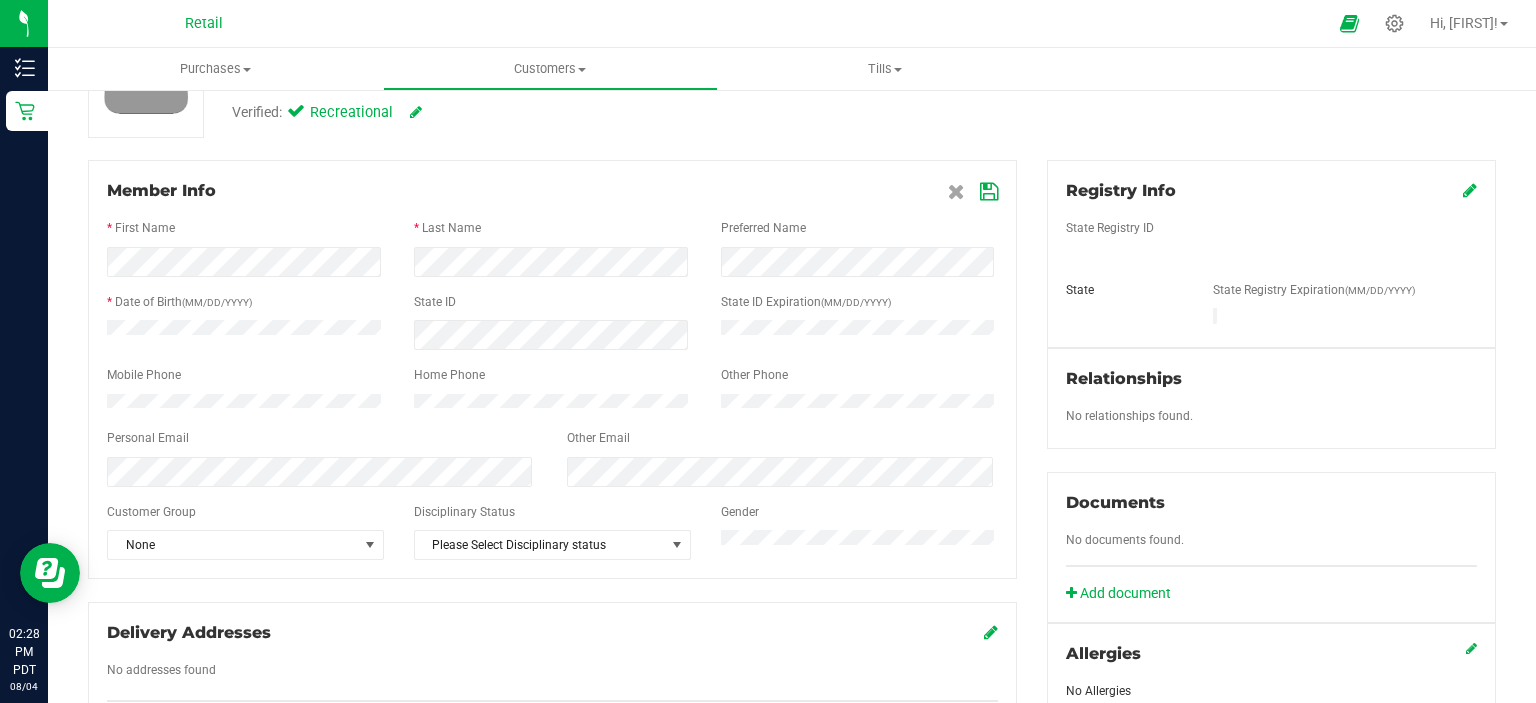 drag, startPoint x: 980, startPoint y: 192, endPoint x: 944, endPoint y: 202, distance: 37.363083 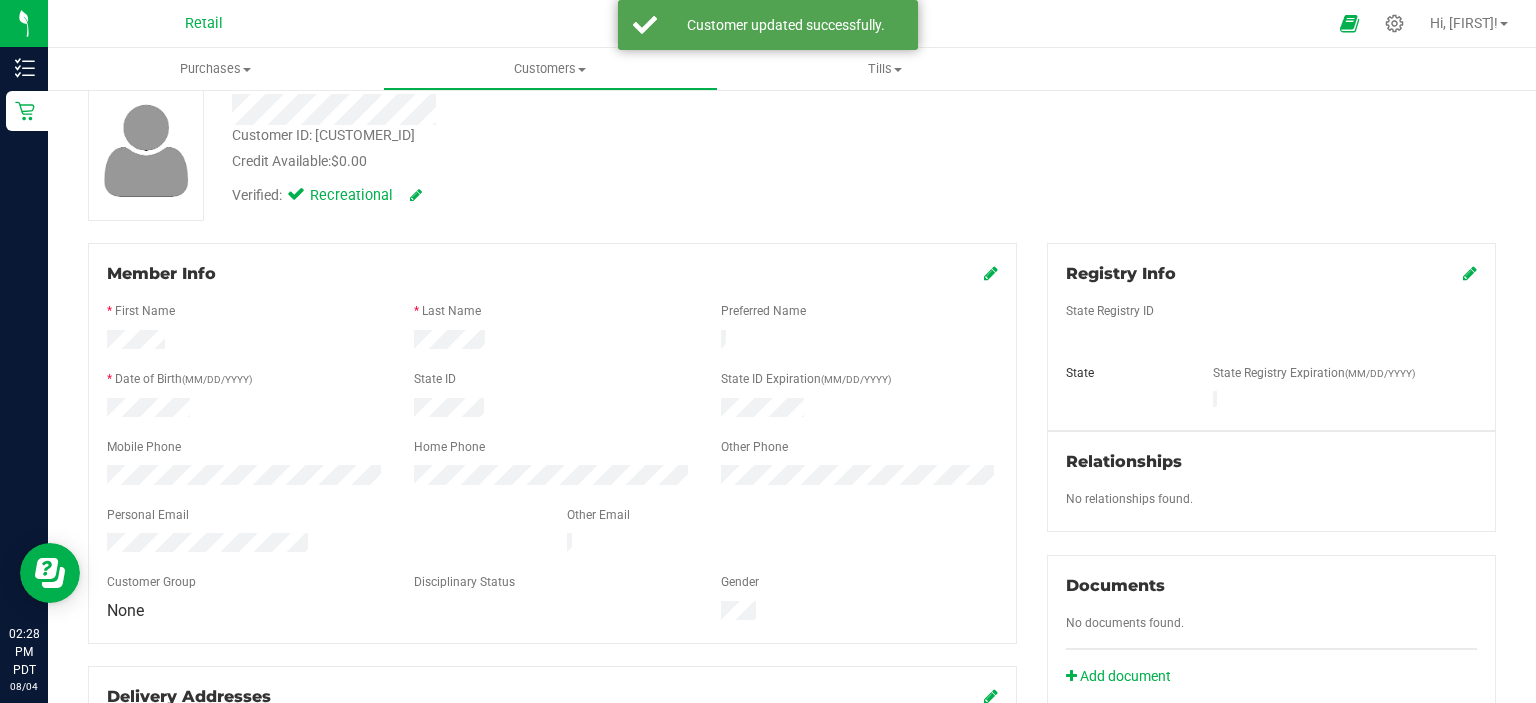 scroll, scrollTop: 0, scrollLeft: 0, axis: both 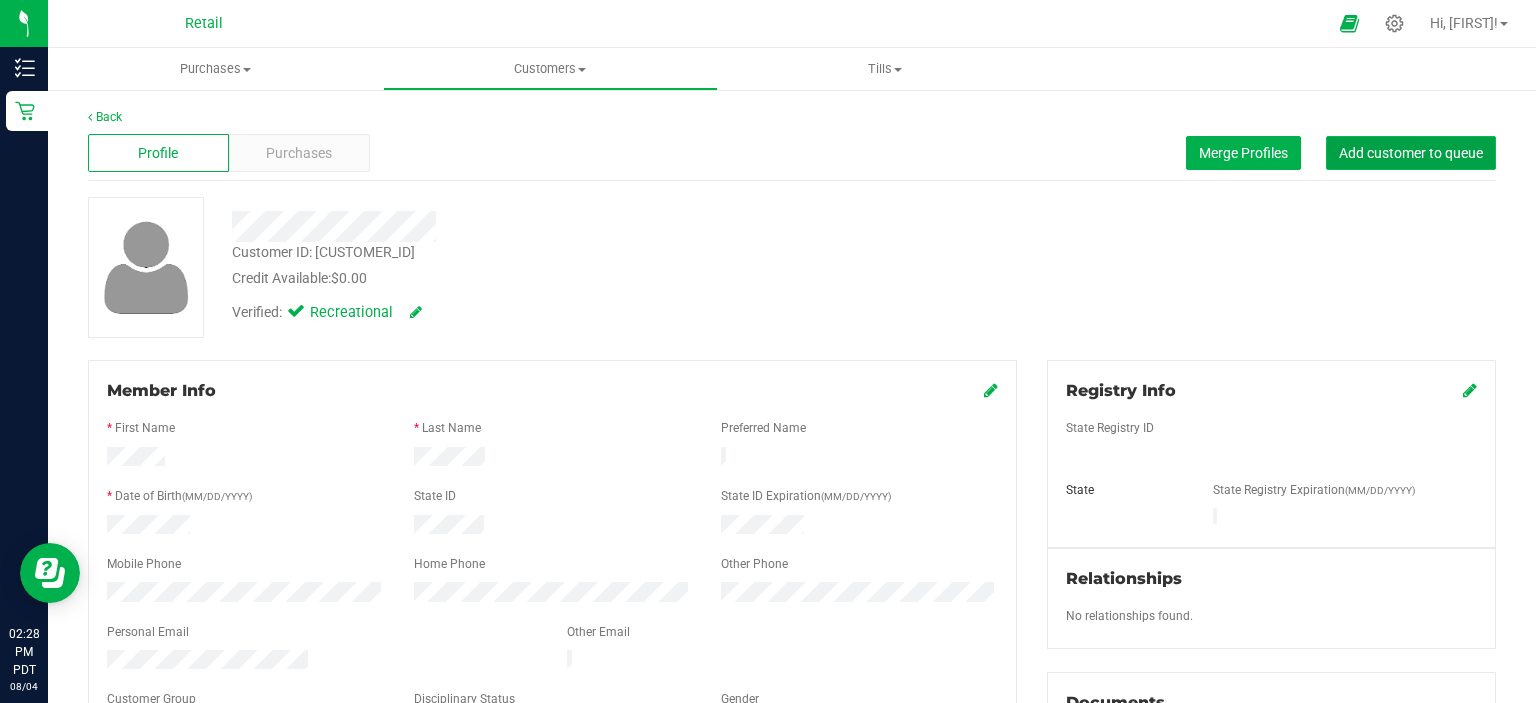 click on "Add customer to queue" at bounding box center [1411, 153] 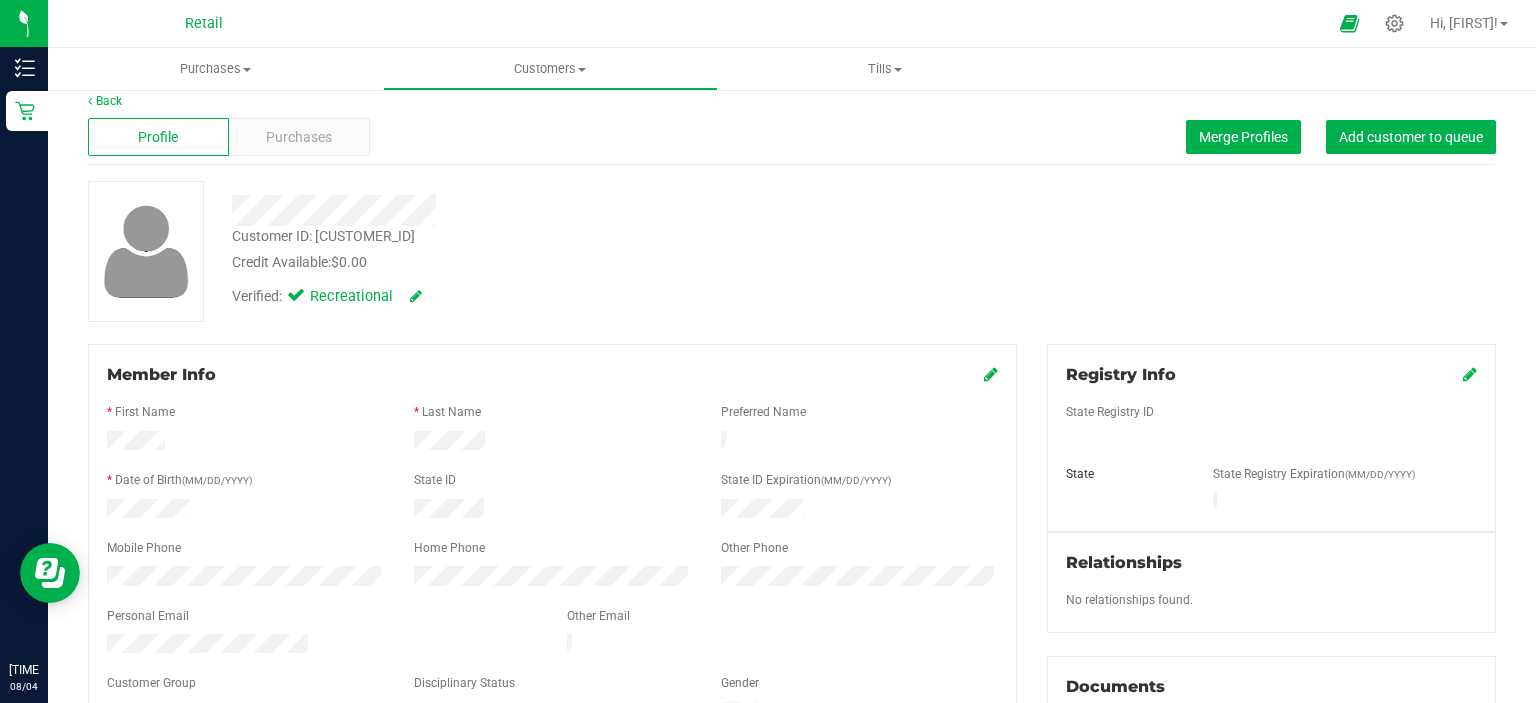 scroll, scrollTop: 0, scrollLeft: 0, axis: both 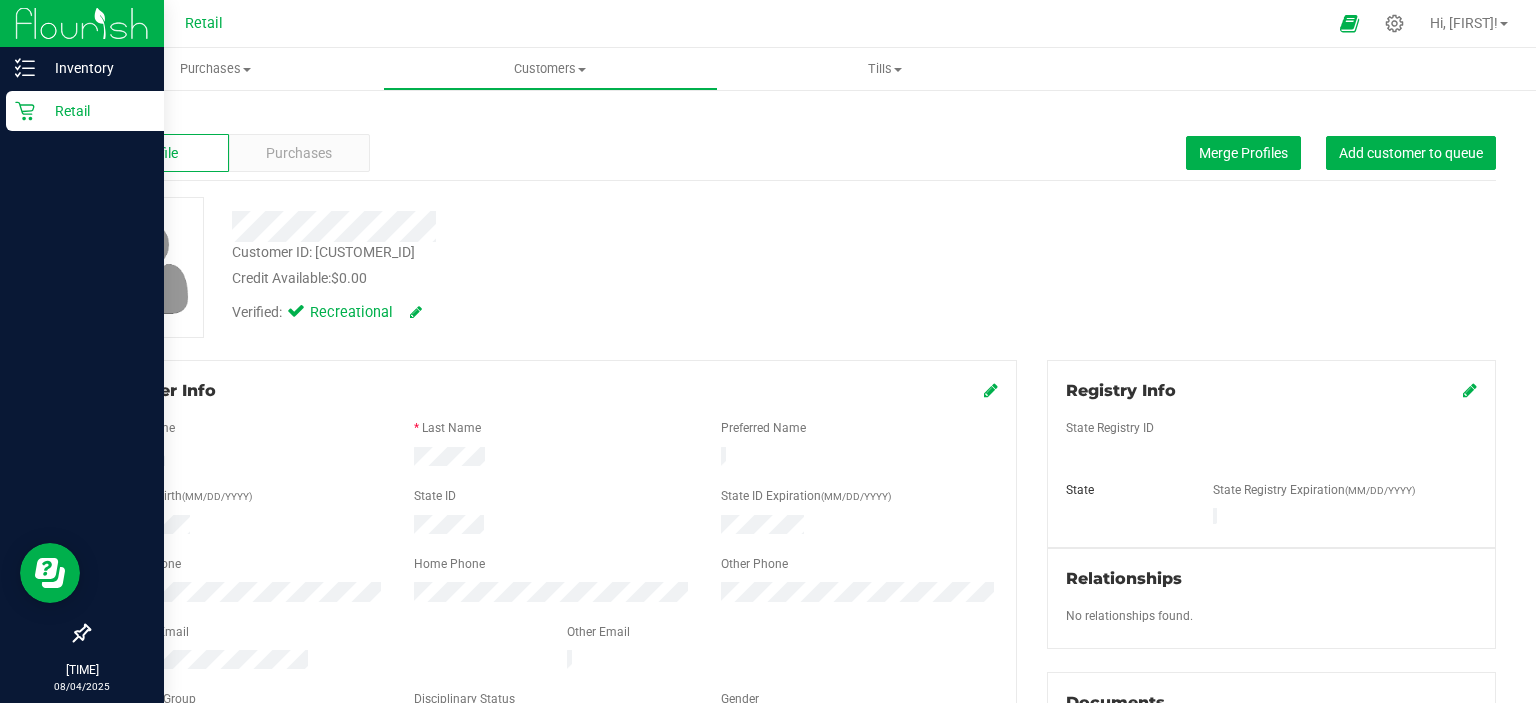 click on "Retail" at bounding box center [85, 111] 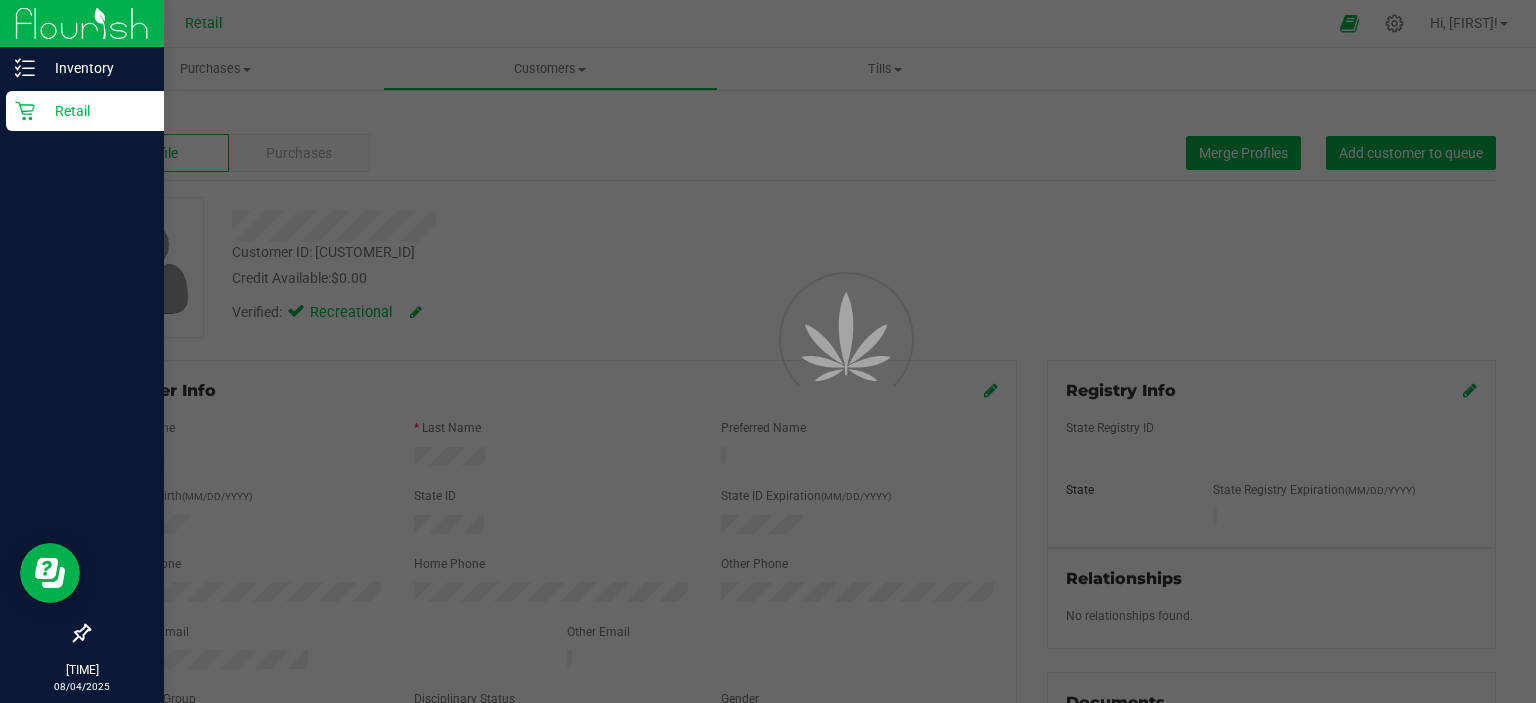 click on "Retail" at bounding box center [95, 111] 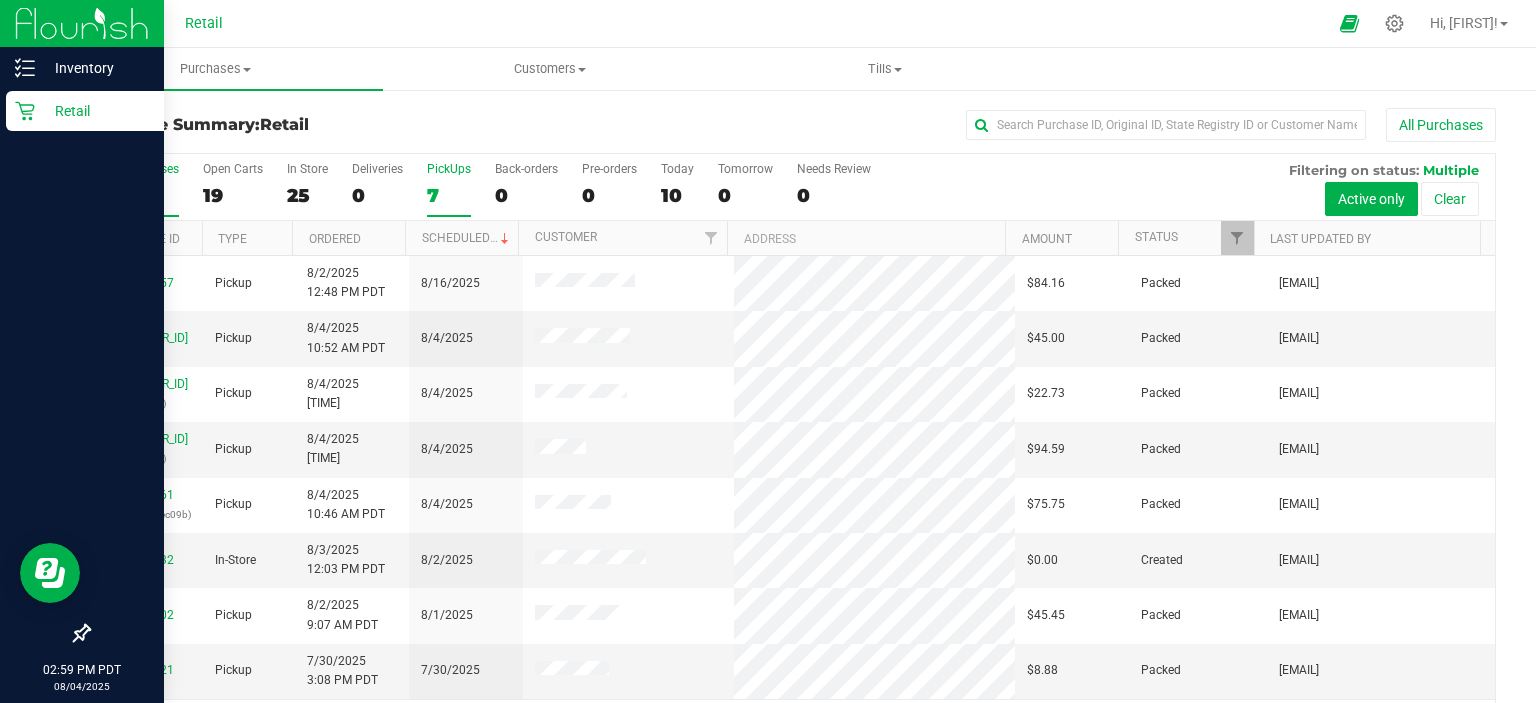 click on "7" at bounding box center [449, 195] 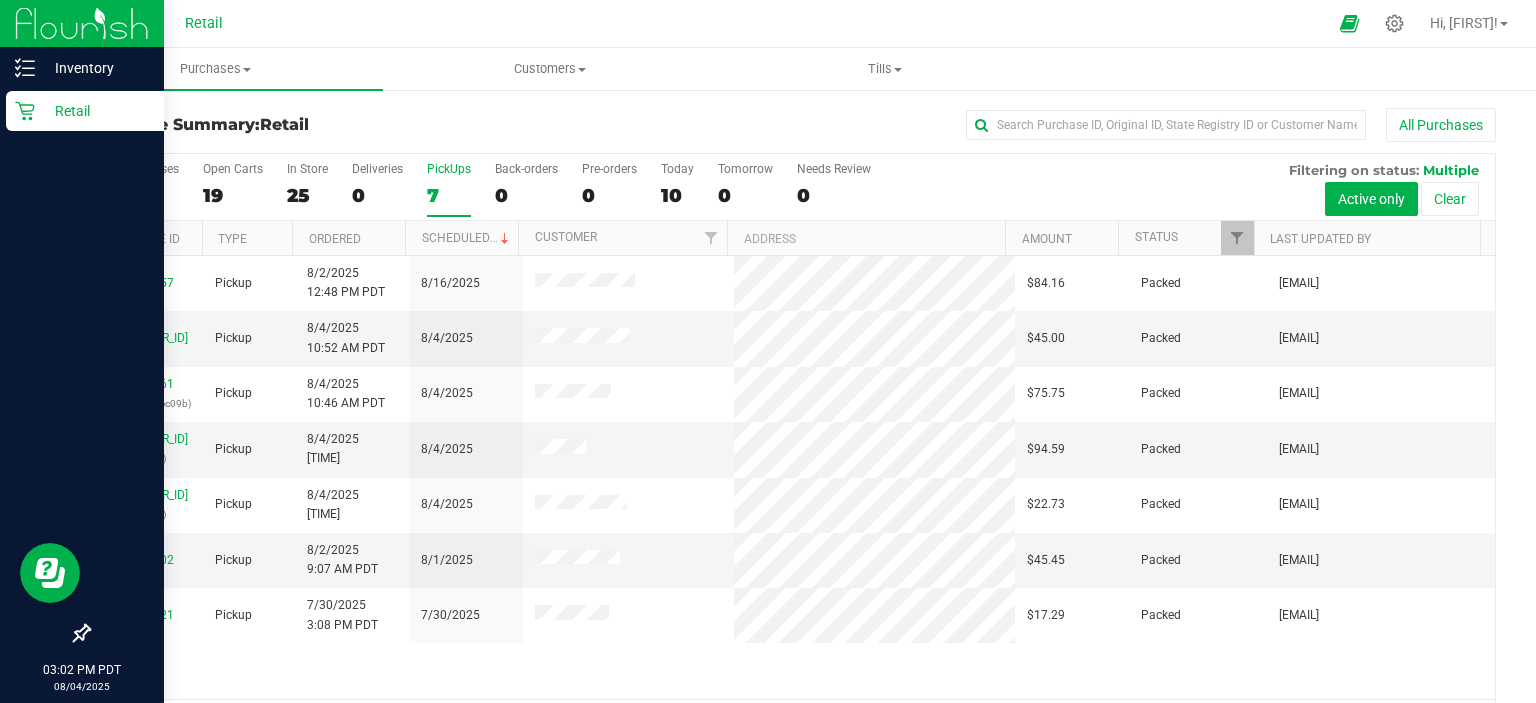 click on "7" at bounding box center [449, 195] 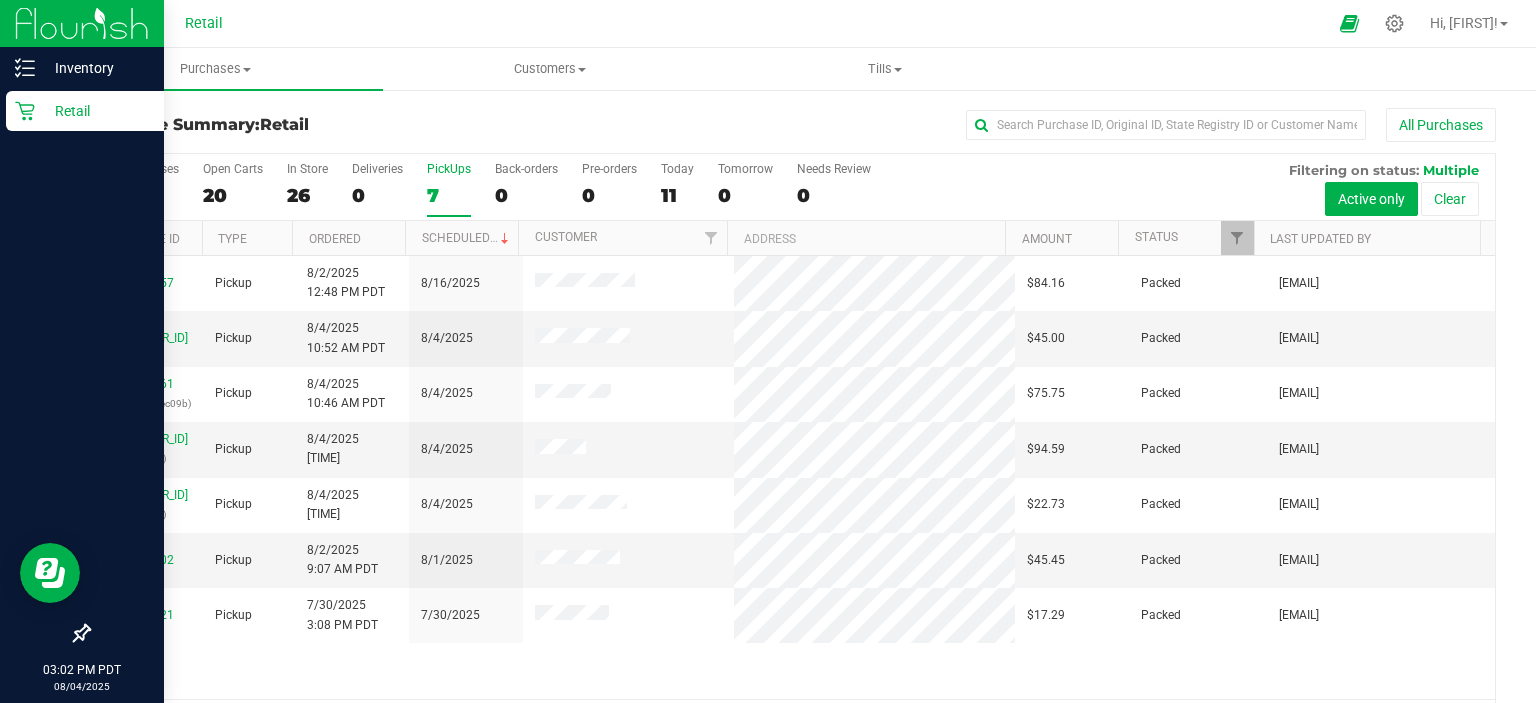 click on "7" at bounding box center [449, 195] 